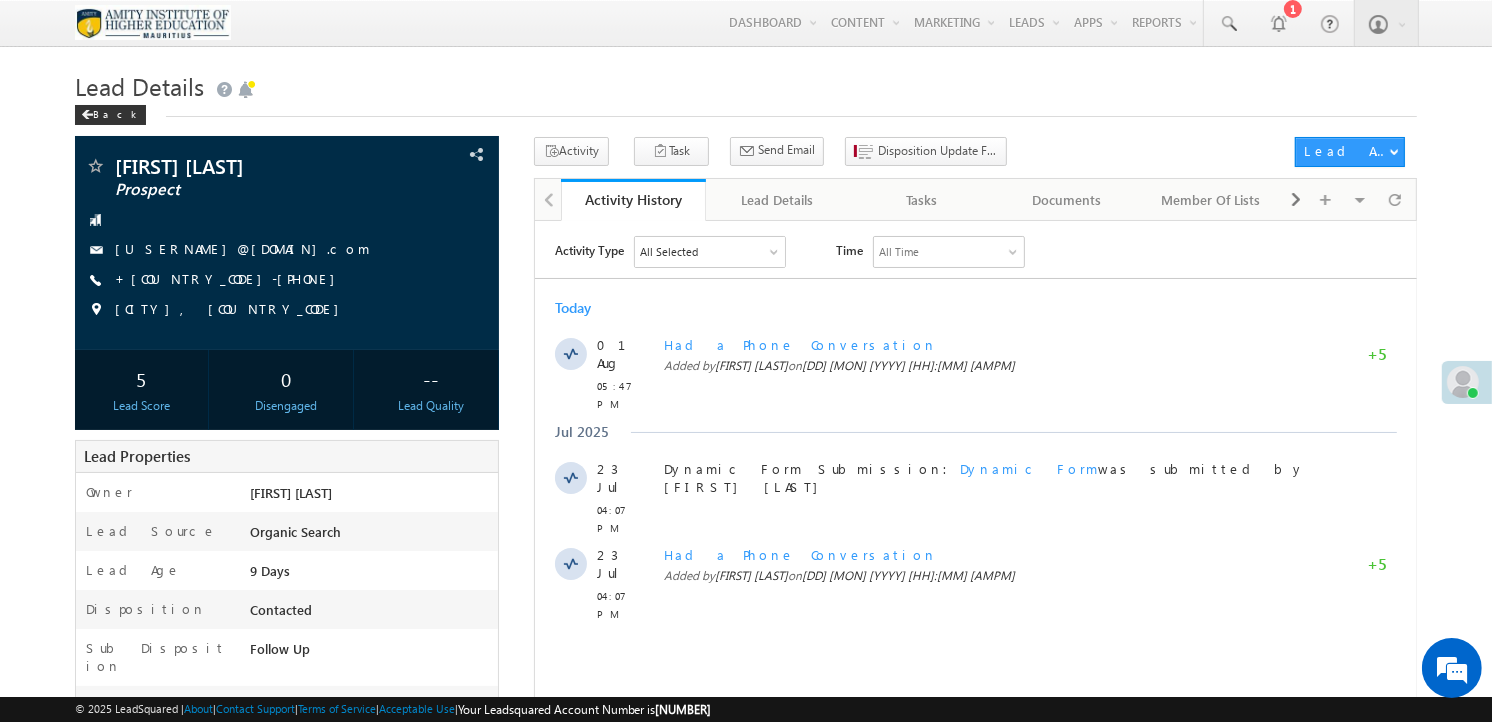 scroll, scrollTop: 0, scrollLeft: 0, axis: both 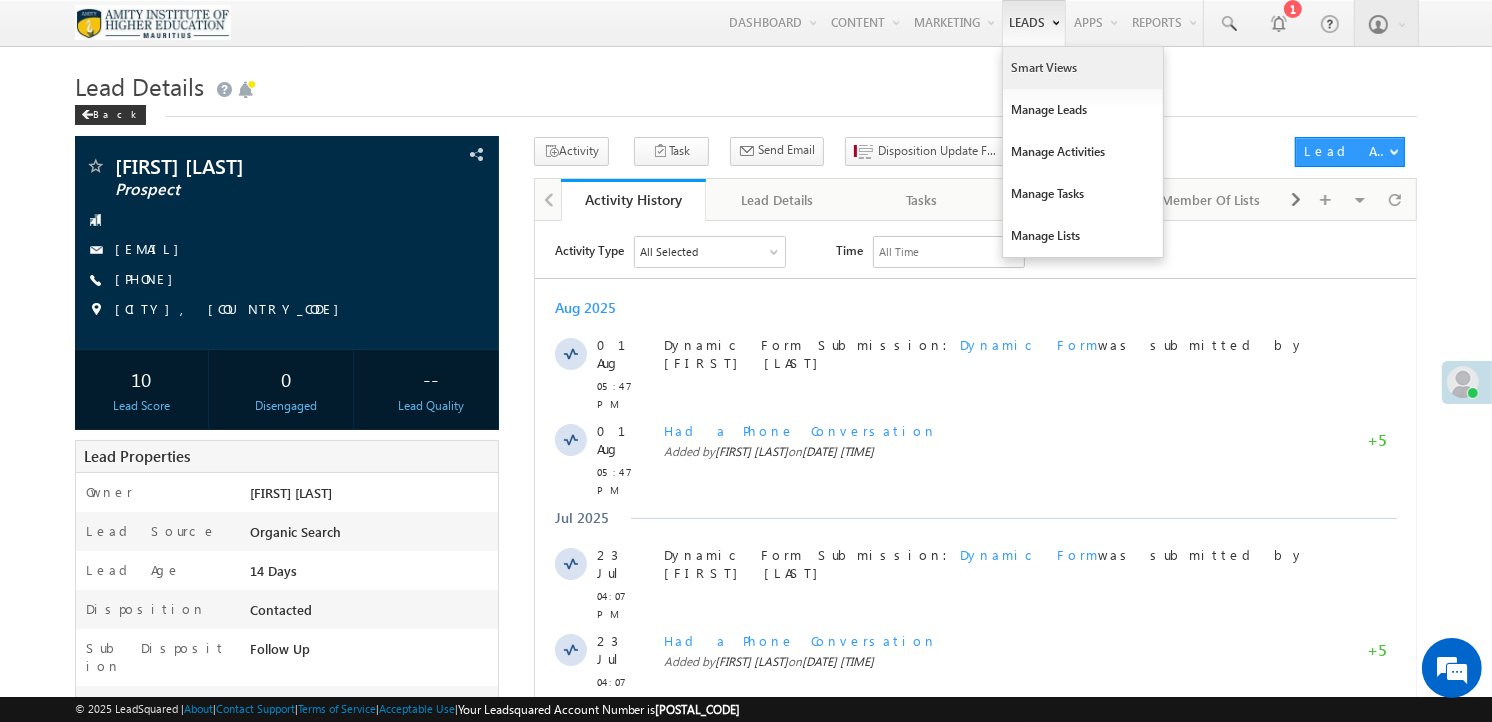 click on "Smart Views" at bounding box center (1083, 68) 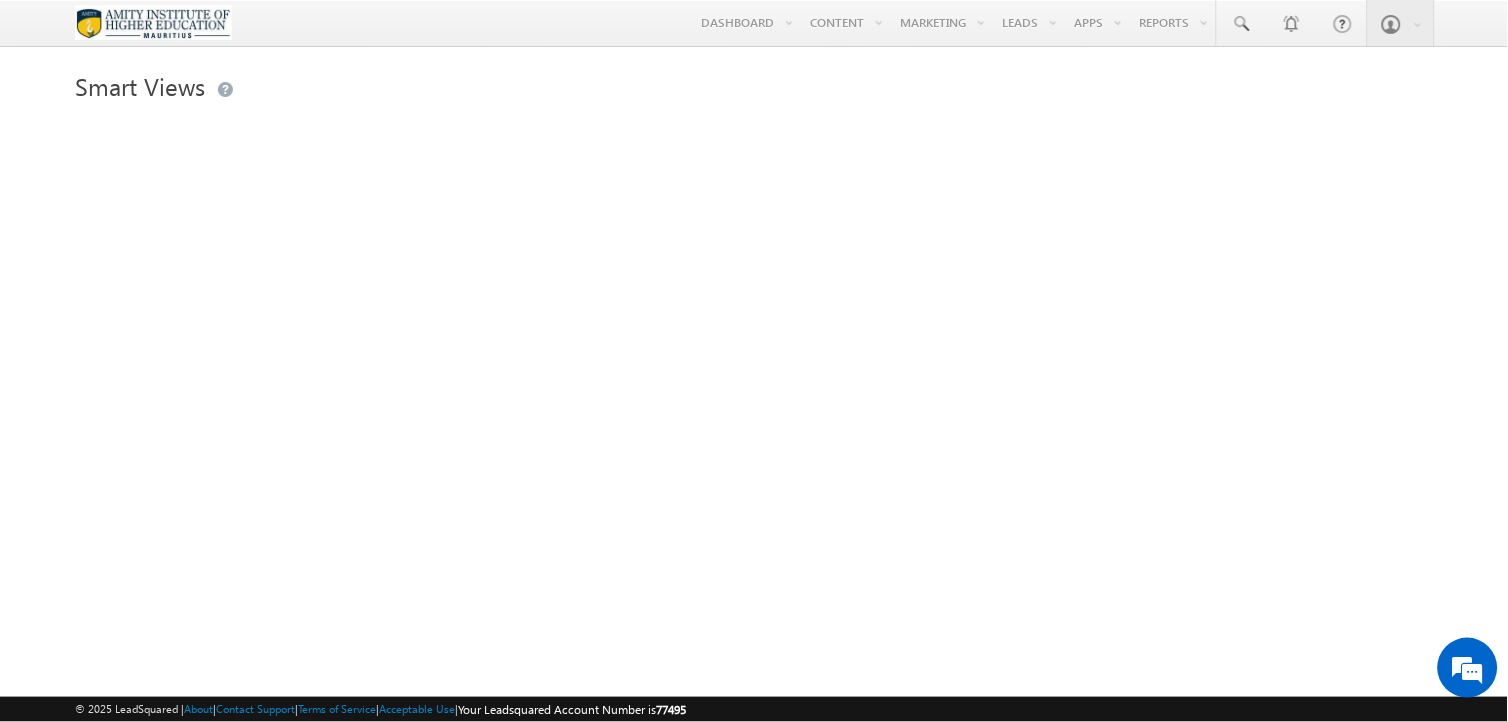 scroll, scrollTop: 0, scrollLeft: 0, axis: both 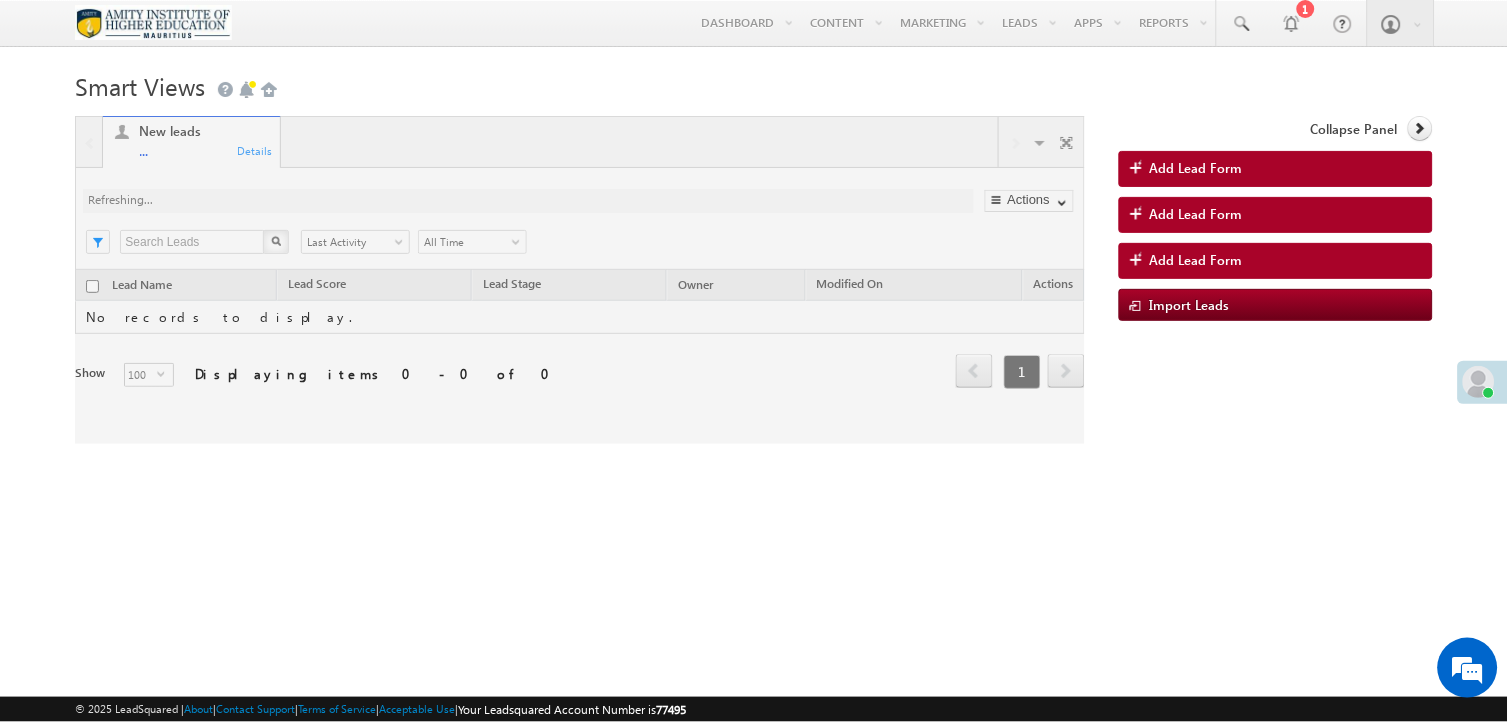 click at bounding box center [579, 280] 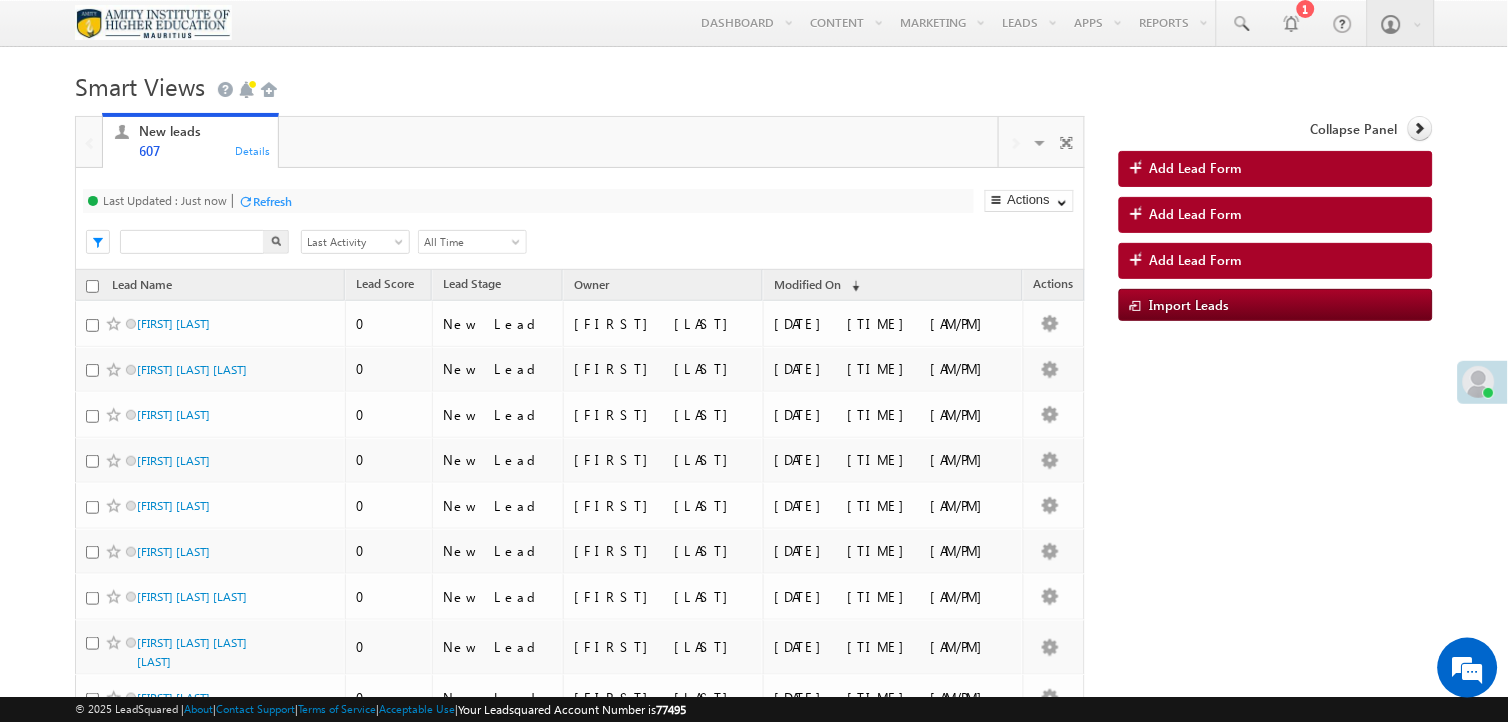 click at bounding box center (192, 242) 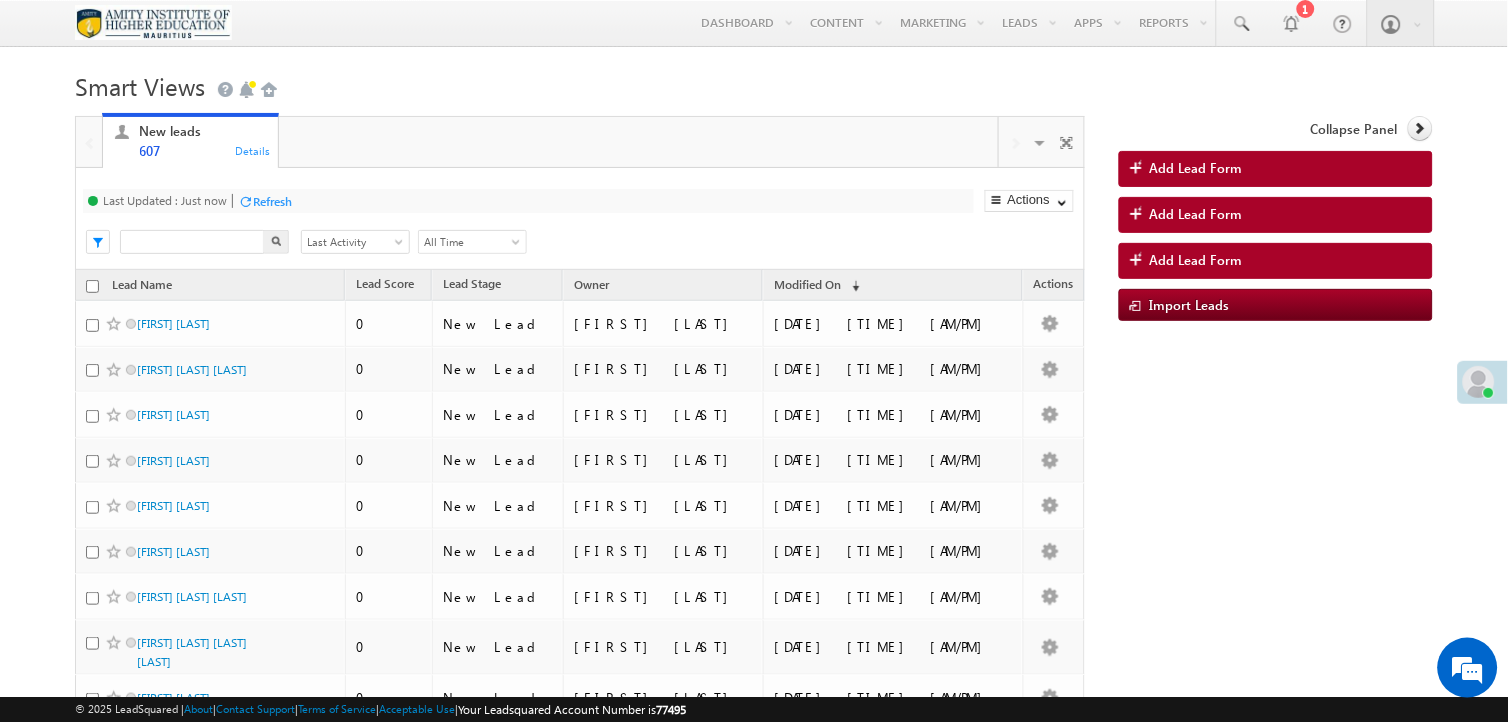 paste on "shacktimemonco@gmail.com" 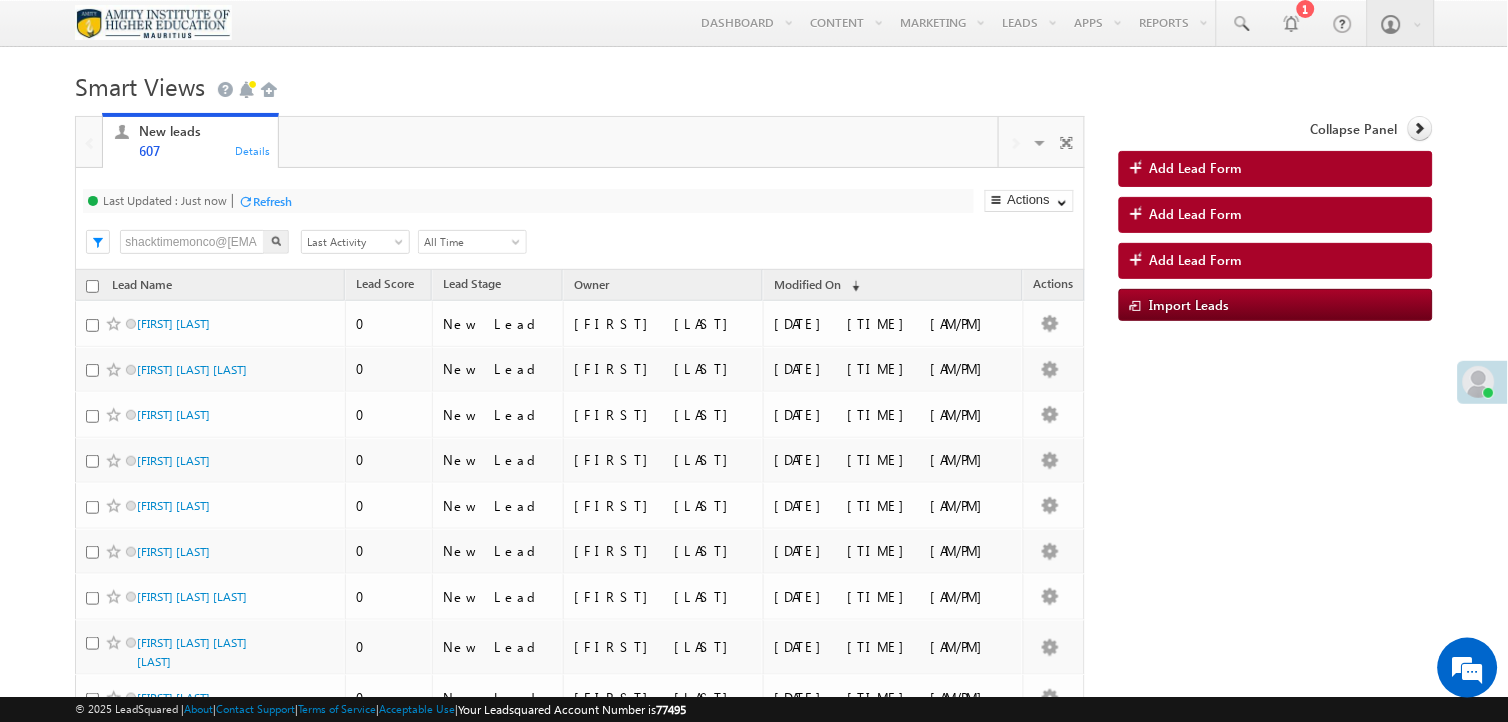 scroll, scrollTop: 0, scrollLeft: 24, axis: horizontal 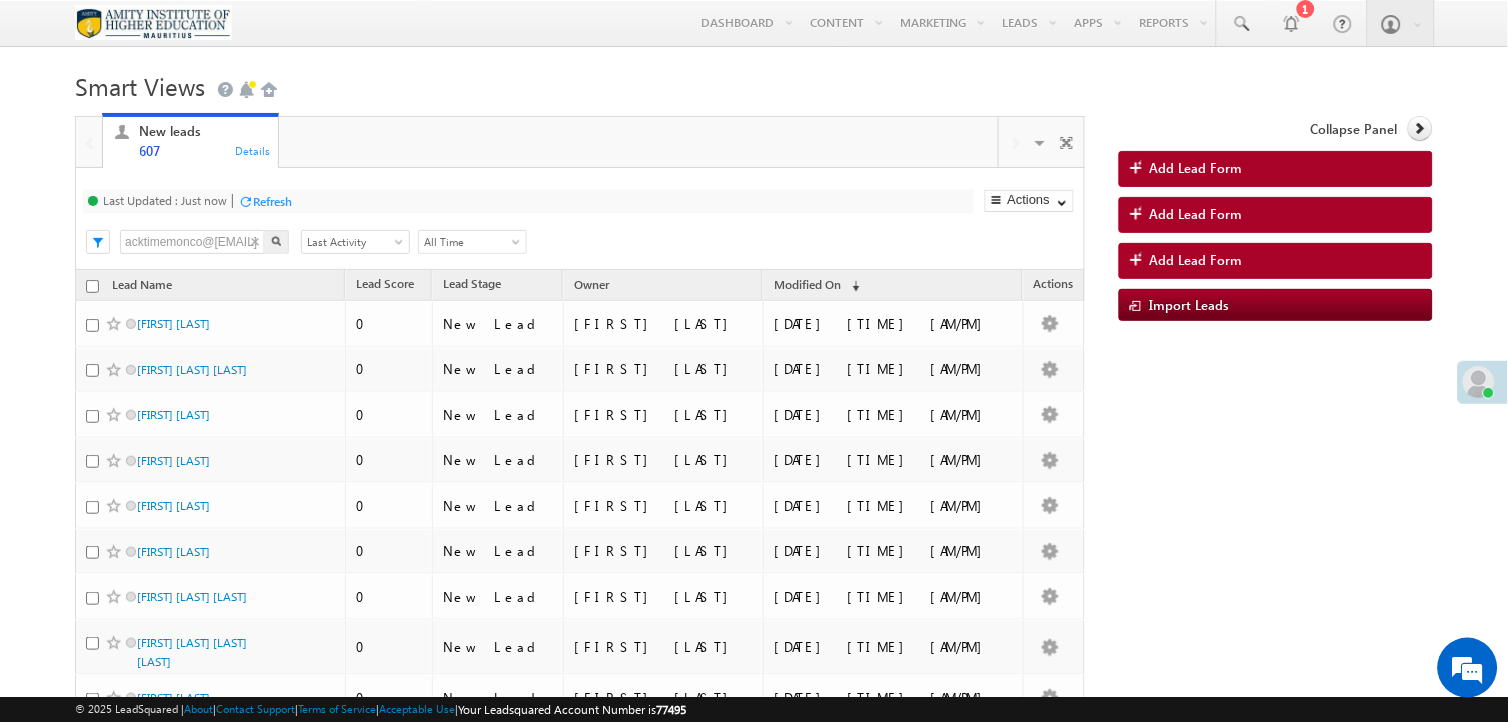 type on "shacktimemonco@gmail.com" 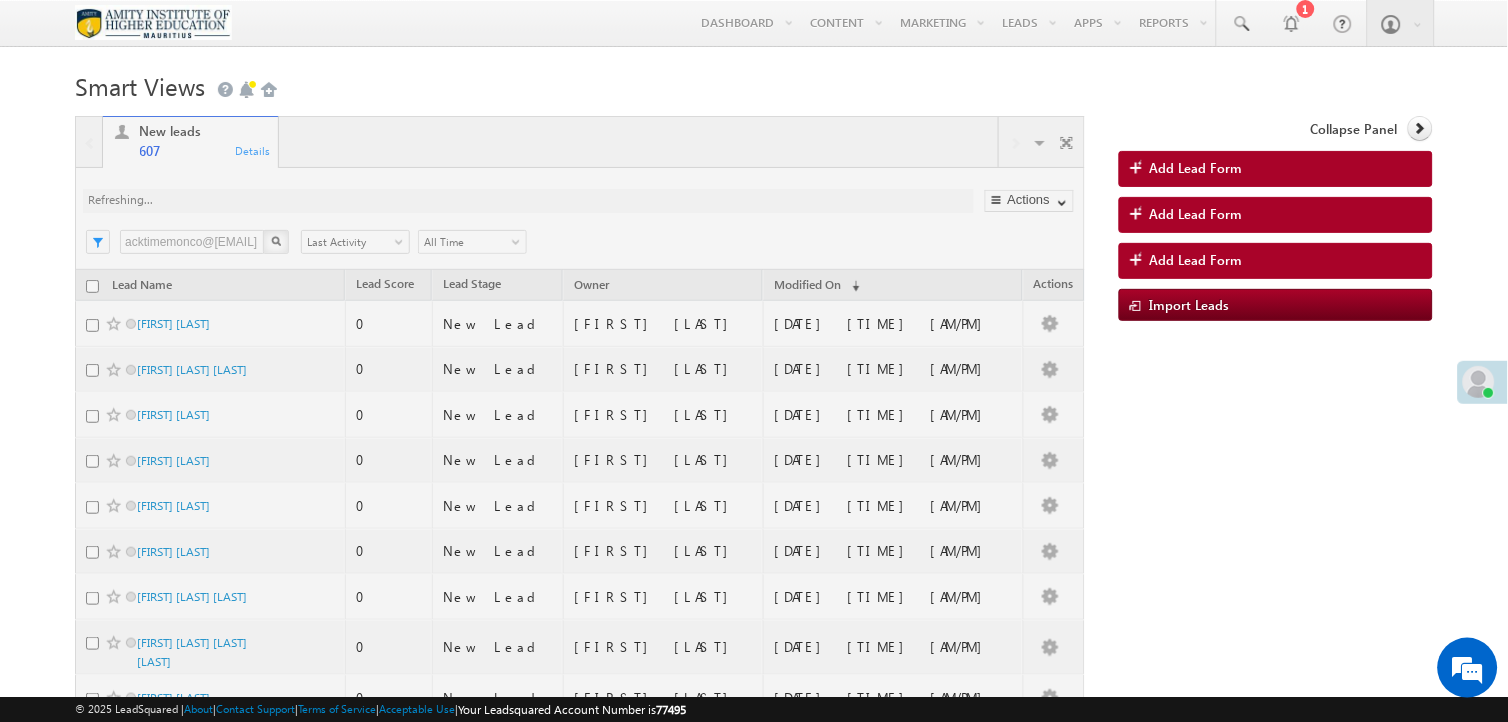 click on "New leads 607 Details Visible Tabs New leads Default RESTORE DEFAULT TABS ADD NEW TAB
Last Updated : Just now Refresh Refreshing...
Search
shacktimemonco@gmail.com X
Date Range
Go maxdate mindate All Time
Custom
Yesterday
Today
Last Week
This Week
Last Month
This Month
Last Year
This Year
Last 7 Days
Last 30 Days
All Time
Last Activity
Created On
Modified On
Date of Birth
Next Call Date and Time
Last Activity" at bounding box center (579, 837) 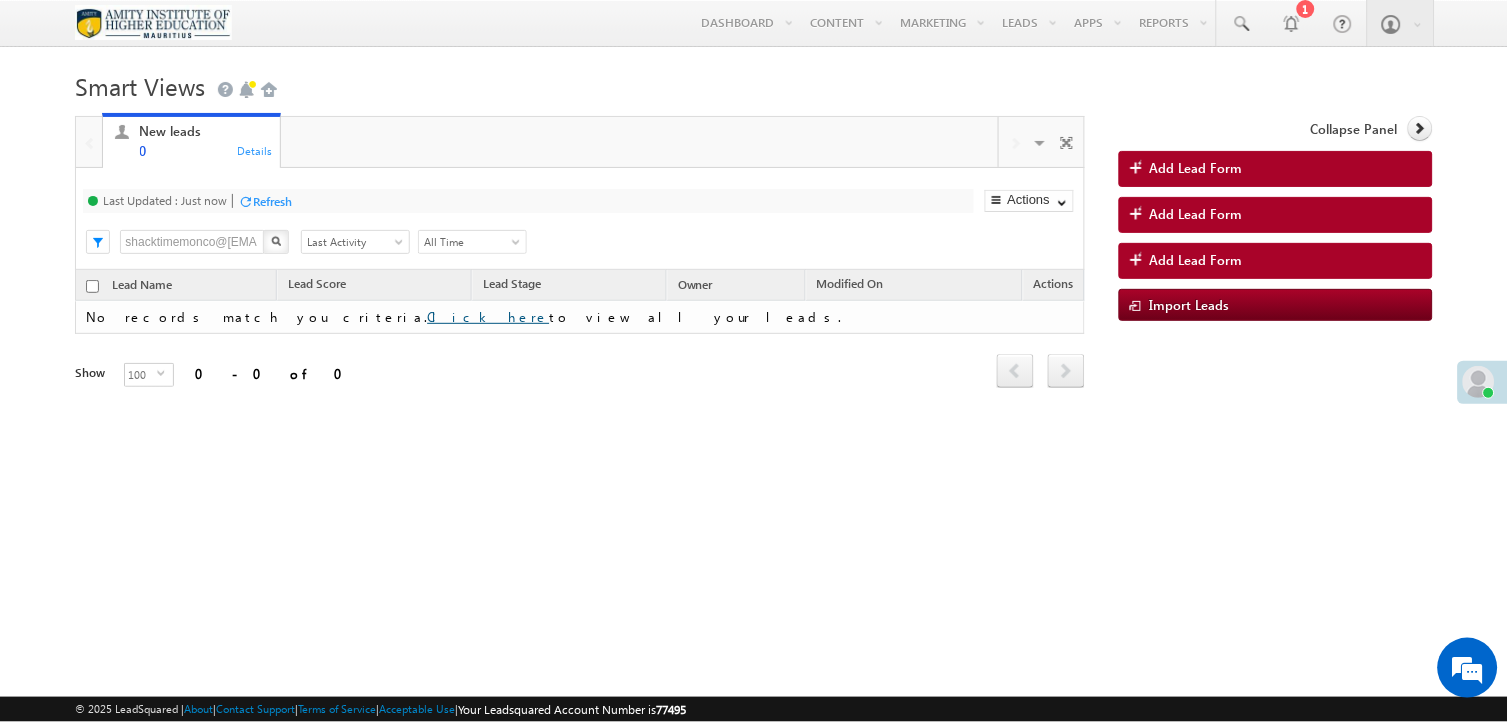 click on "Click here" at bounding box center (488, 316) 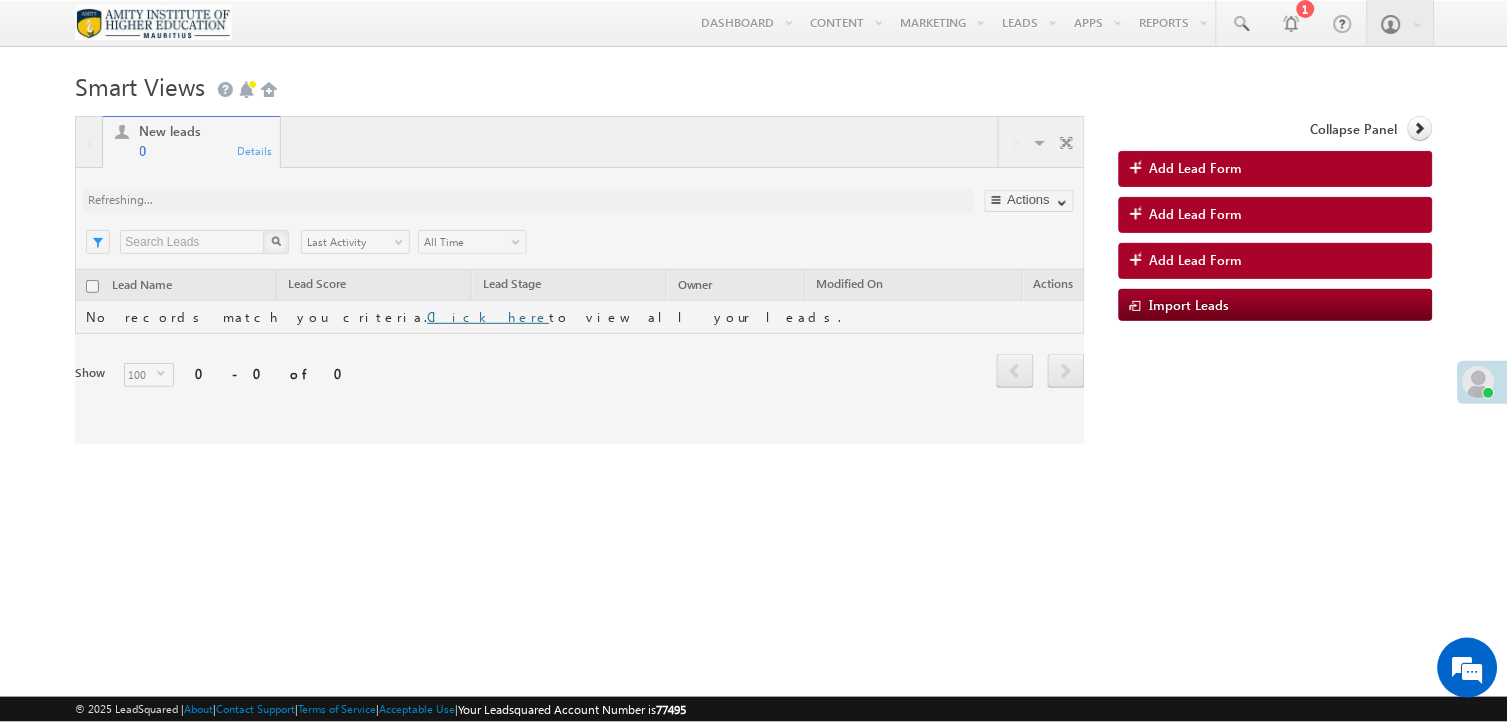 click at bounding box center [579, 280] 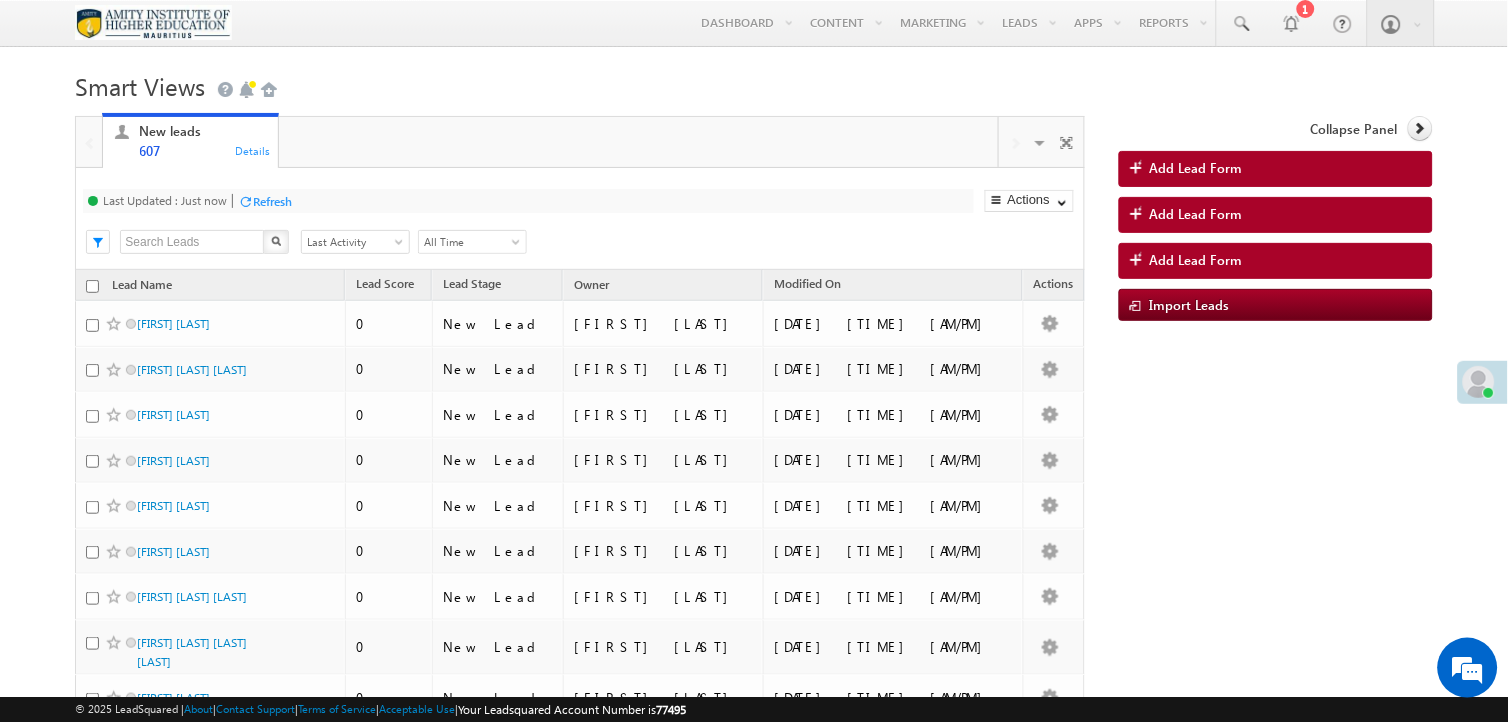 drag, startPoint x: 243, startPoint y: 298, endPoint x: 268, endPoint y: 250, distance: 54.120235 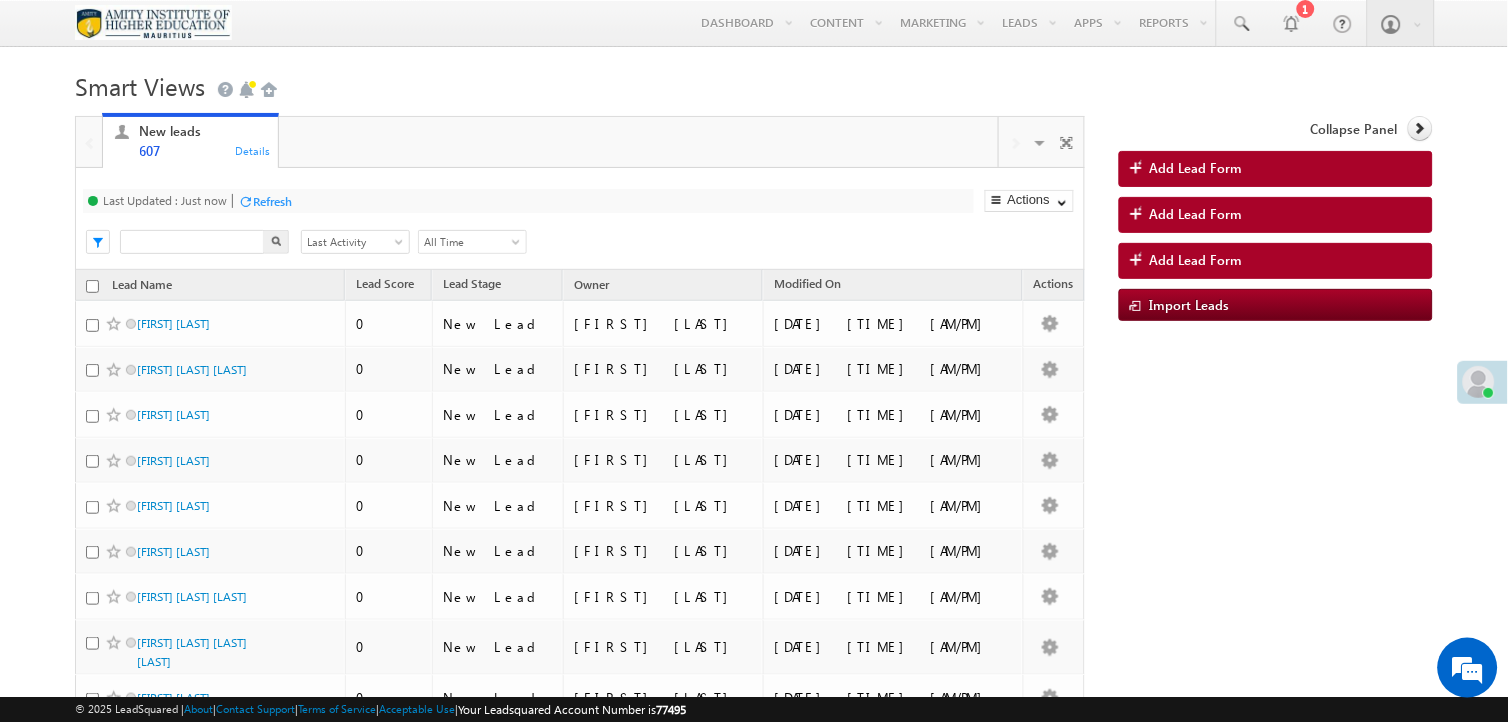 click at bounding box center [192, 242] 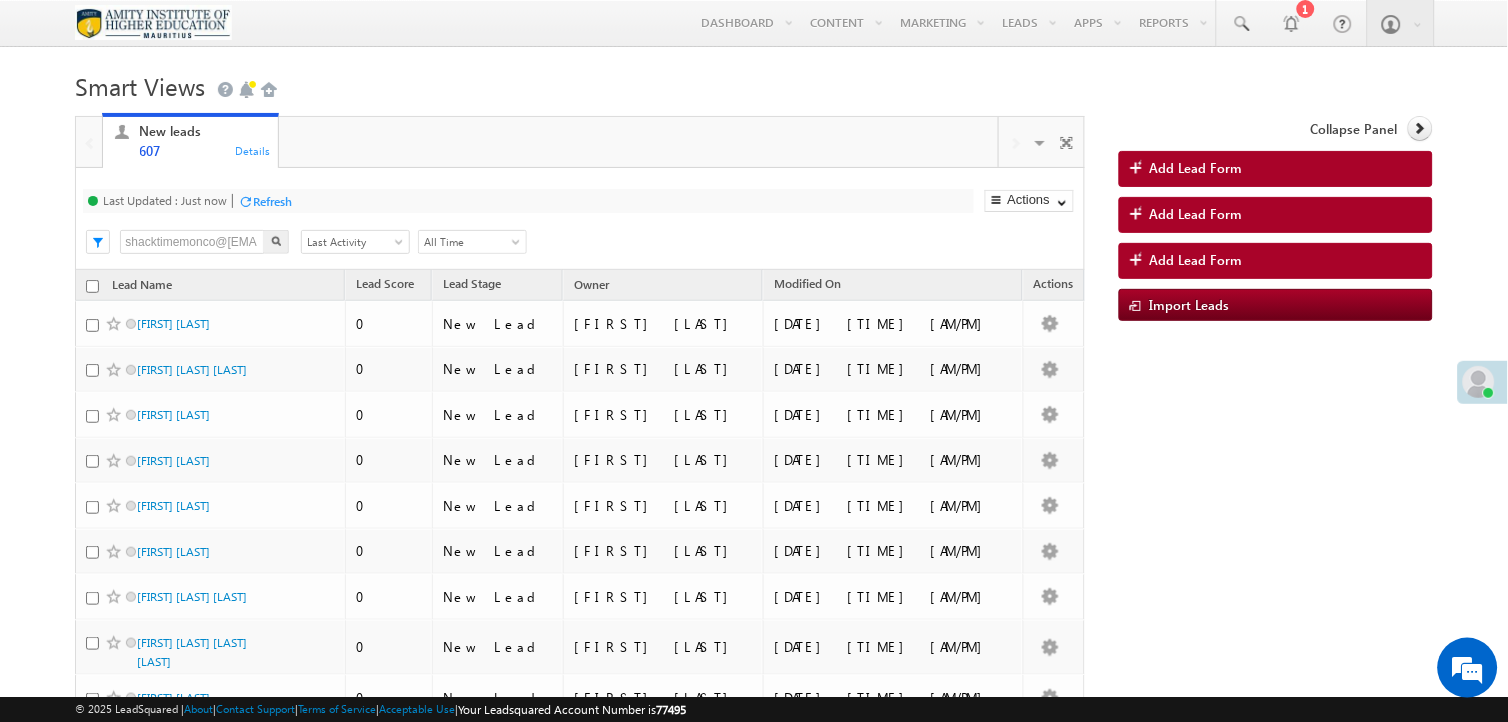 scroll, scrollTop: 0, scrollLeft: 24, axis: horizontal 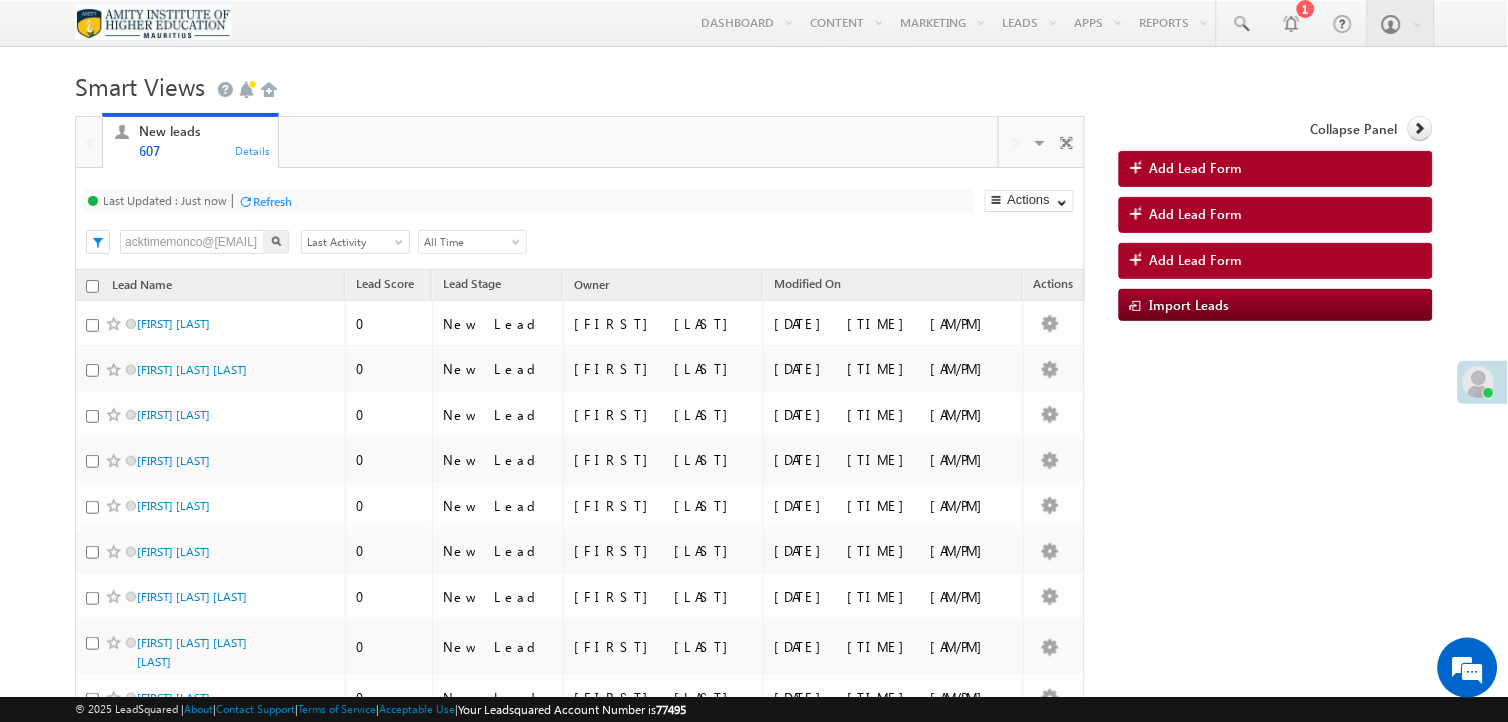 type on "shacktimemonco@gmail.com" 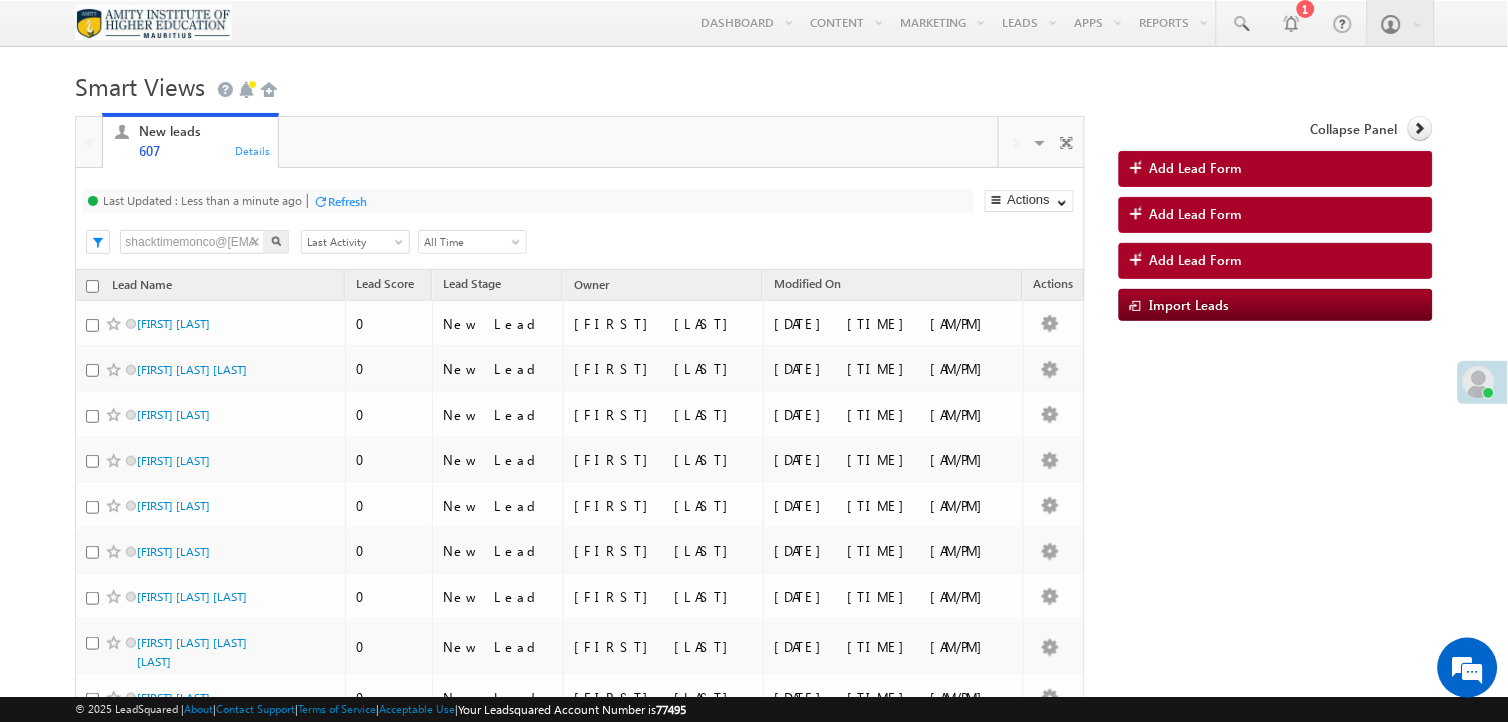 click on "New leads 607 Details Visible Tabs New leads Default RESTORE DEFAULT TABS ADD NEW TAB
Last Updated : Less than a minute ago Refresh Refreshing...
Search
shacktimemonco@gmail.com X
Date Range
Go maxdate mindate All Time
Custom
Yesterday
Today
Last Week
This Week
Last Month
This Month
Last Year
This Year
Last 7 Days
Last 30 Days
All Time
Last Activity
Created On
Modified On
Date of Birth
Next Call Date and Time
Last Activity" at bounding box center [579, 2559] 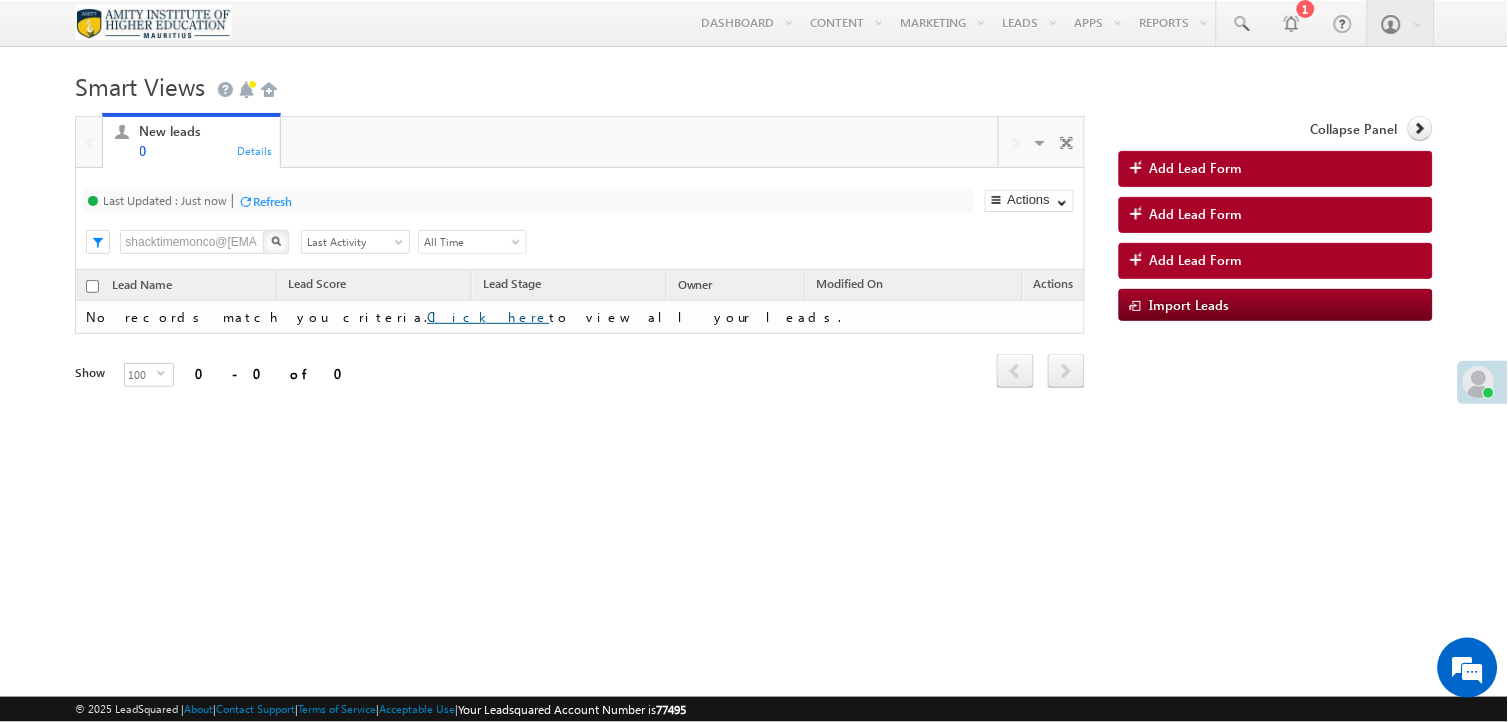 click on "Click here" at bounding box center [488, 316] 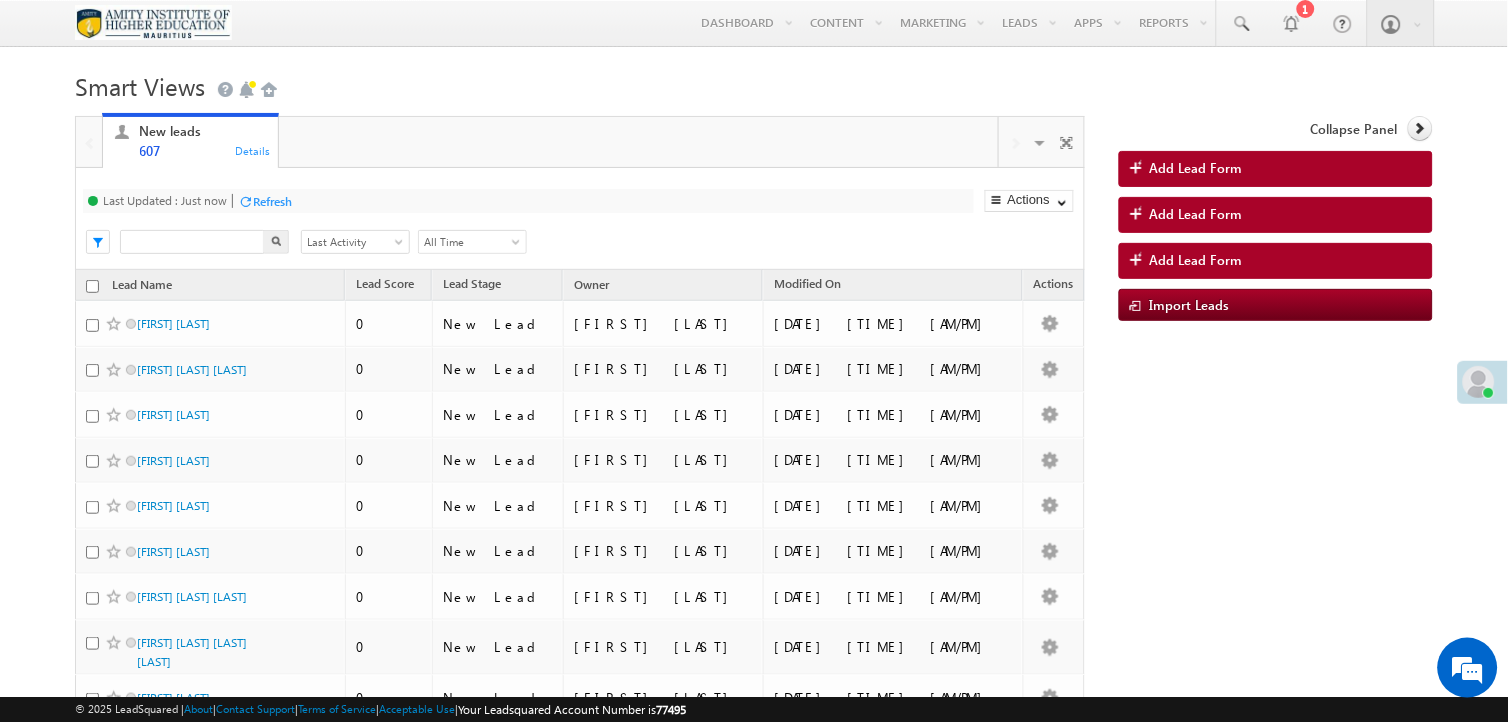 click at bounding box center [192, 242] 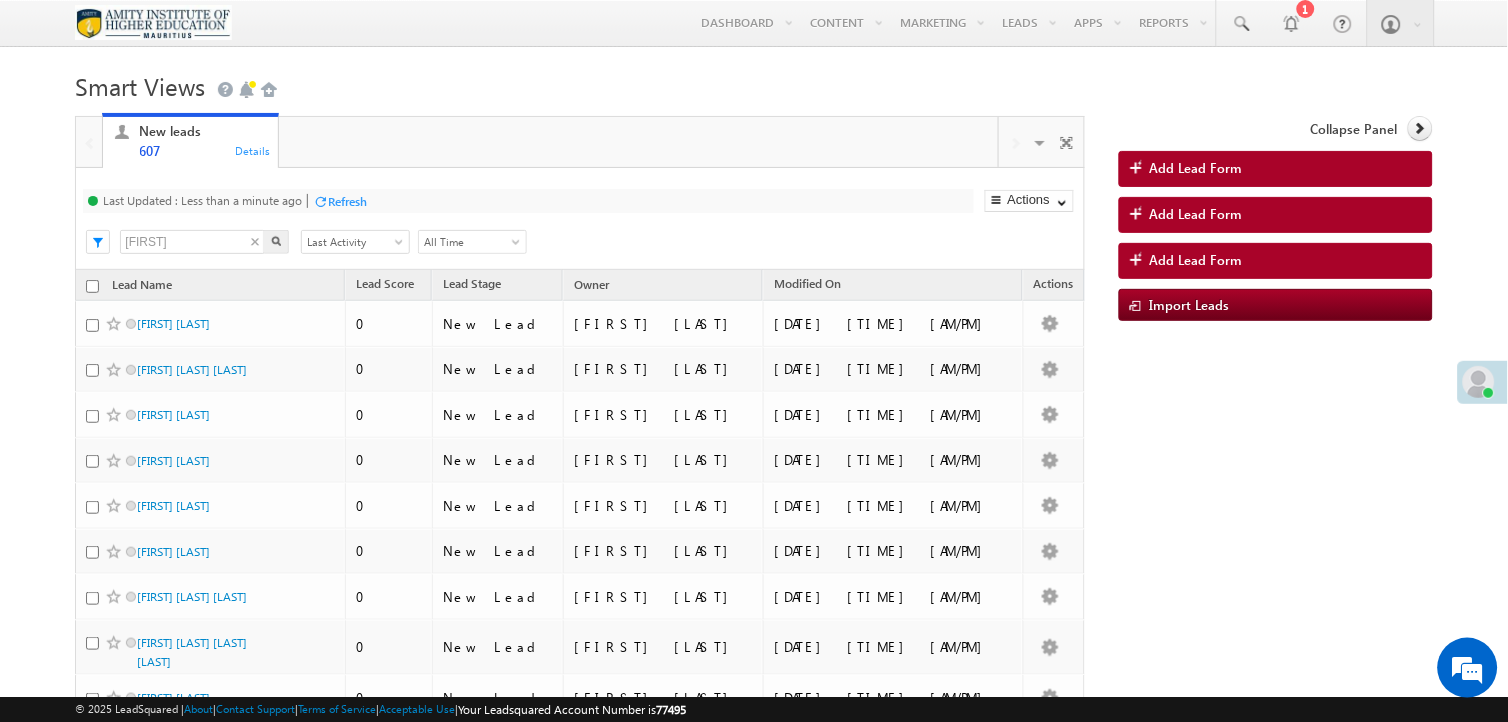 type on "martin" 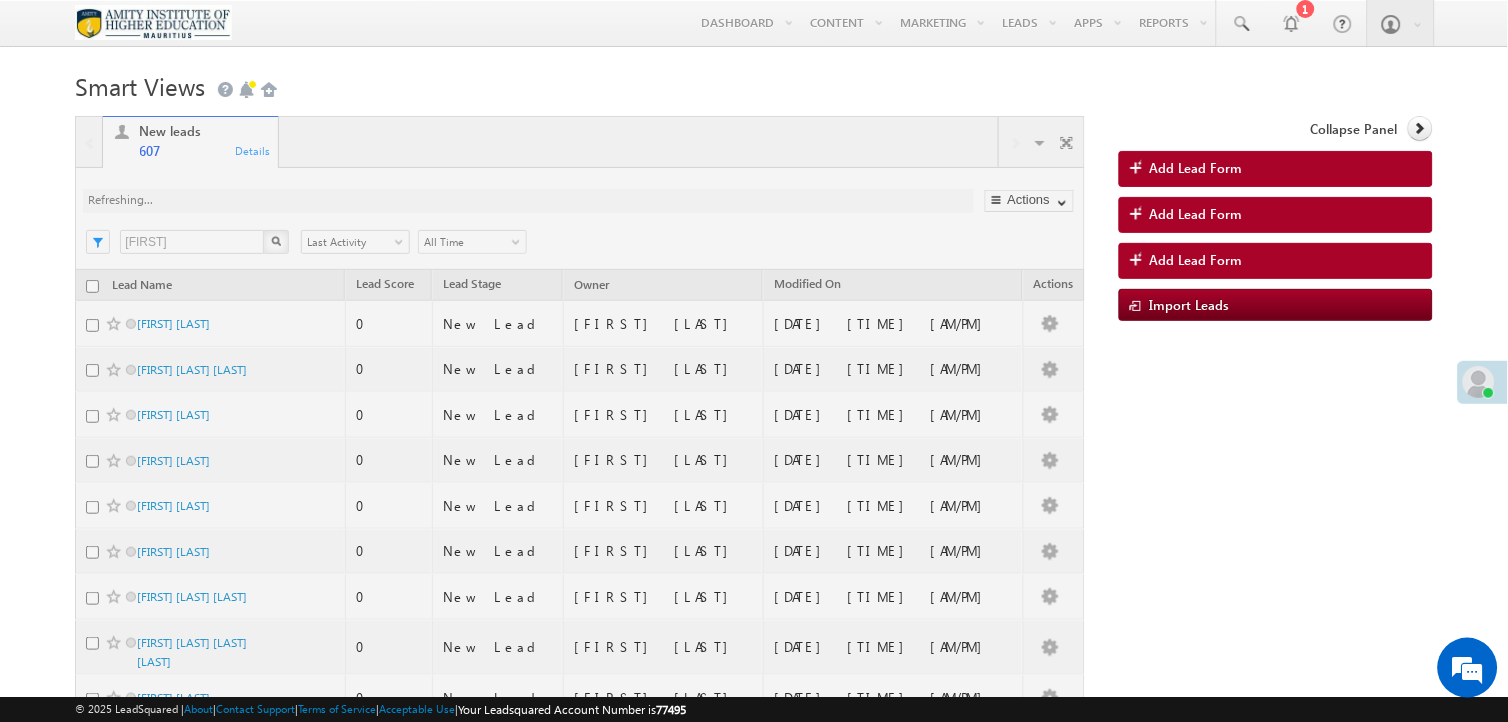 click on "New leads 607 Details Visible Tabs New leads Default RESTORE DEFAULT TABS ADD NEW TAB
Last Updated : Less than a minute ago Refresh Refreshing...
Search
martin X
Date Range
Go maxdate mindate All Time
Custom
Yesterday
Today
Last Week
This Week
Last Month
This Month
Last Year
This Year
Last 7 Days
Last 30 Days
All Time
Last Activity
Created On
Modified On
Date of Birth
Next Call Date and Time
Last Activity" at bounding box center (579, 2559) 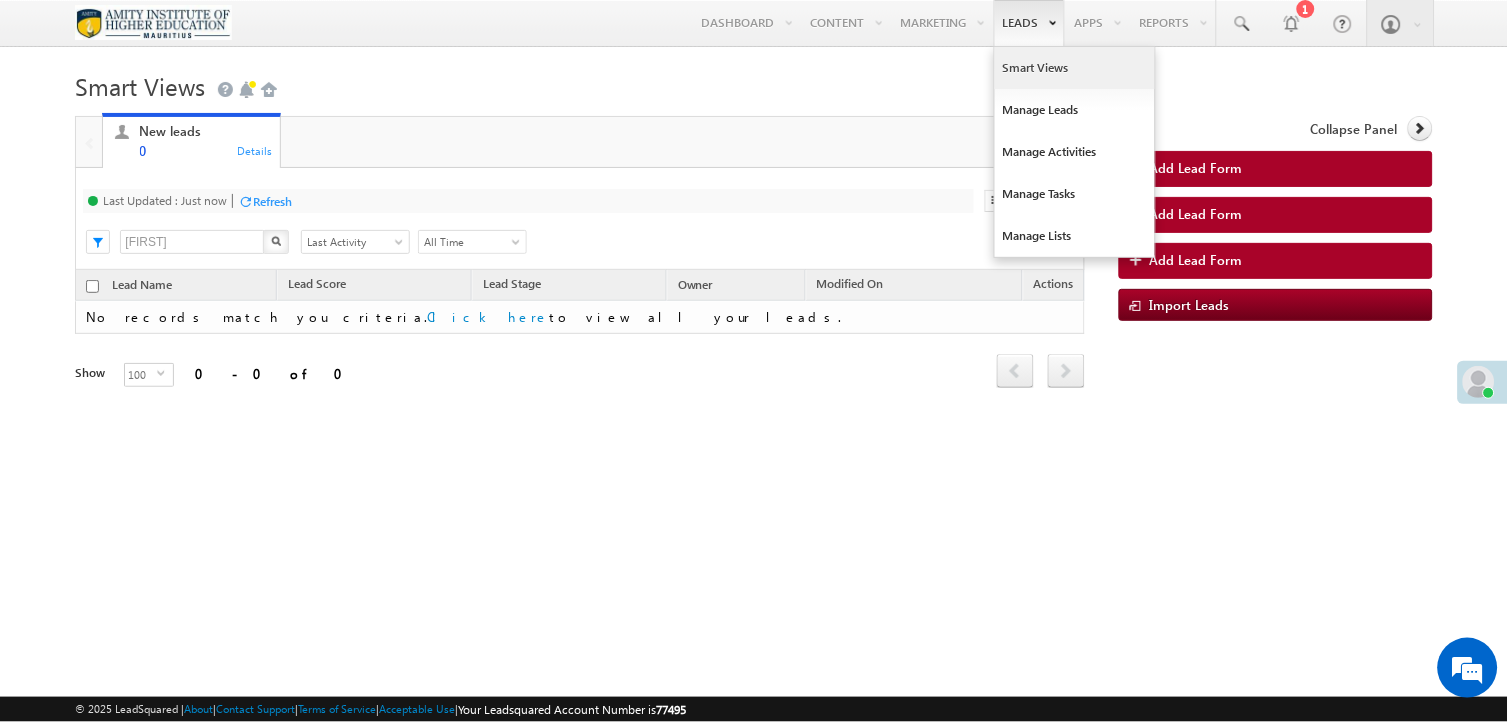 click on "Smart Views" at bounding box center [1075, 68] 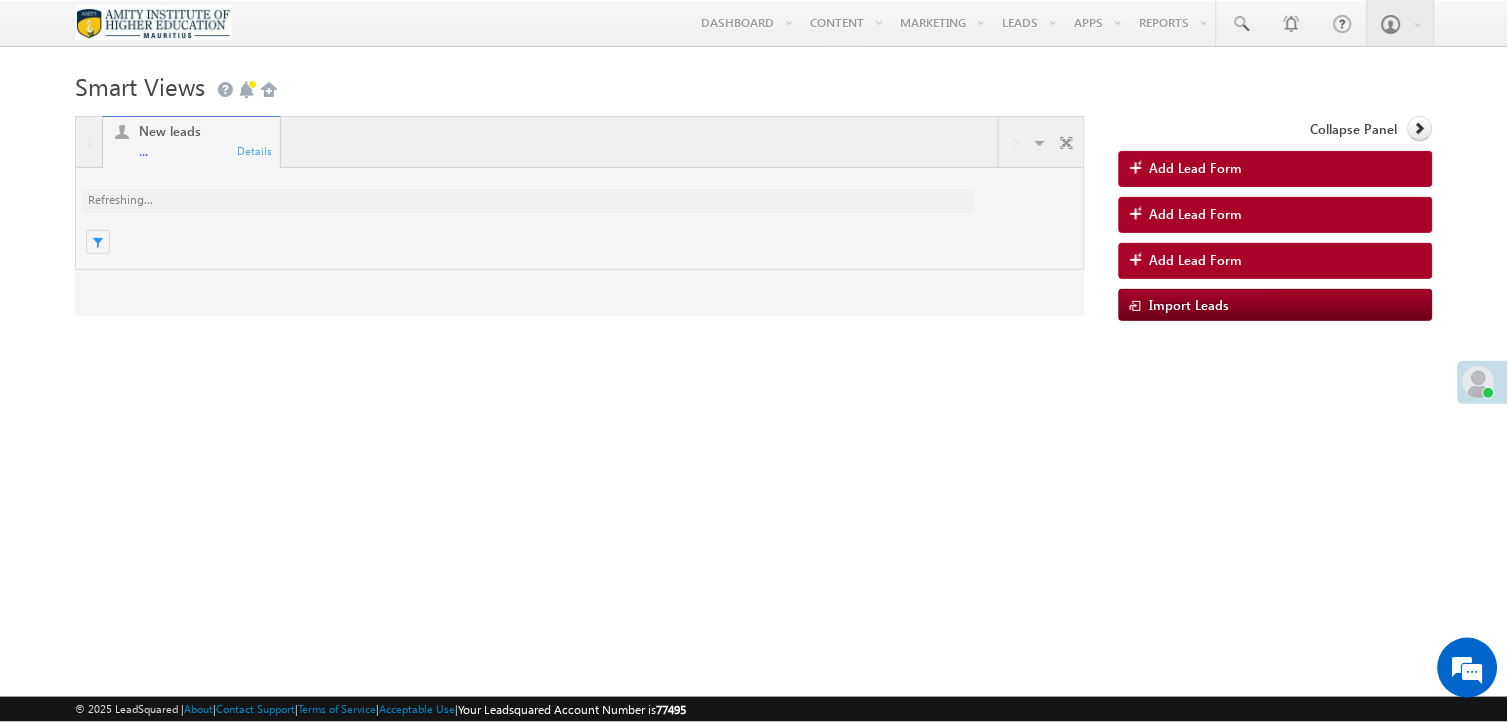 scroll, scrollTop: 0, scrollLeft: 0, axis: both 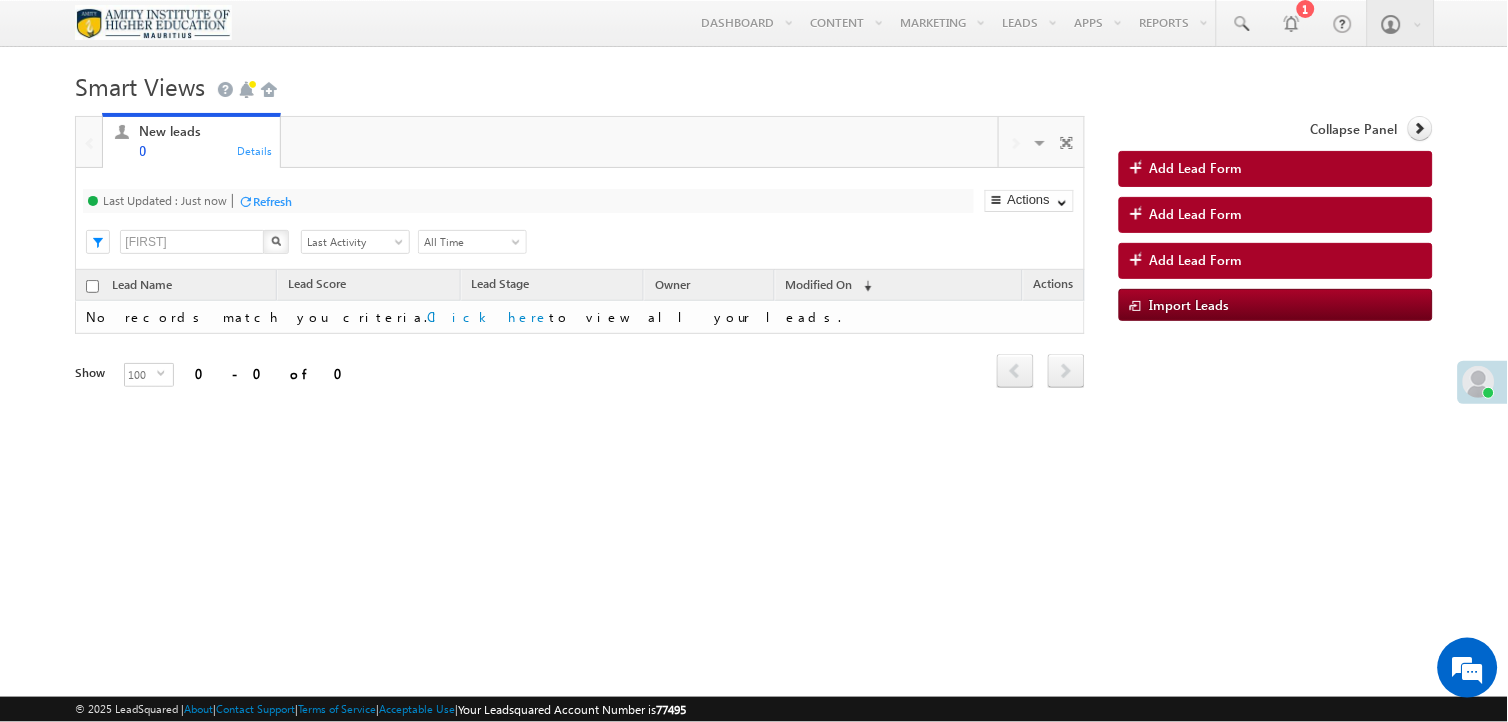 click at bounding box center [401, 246] 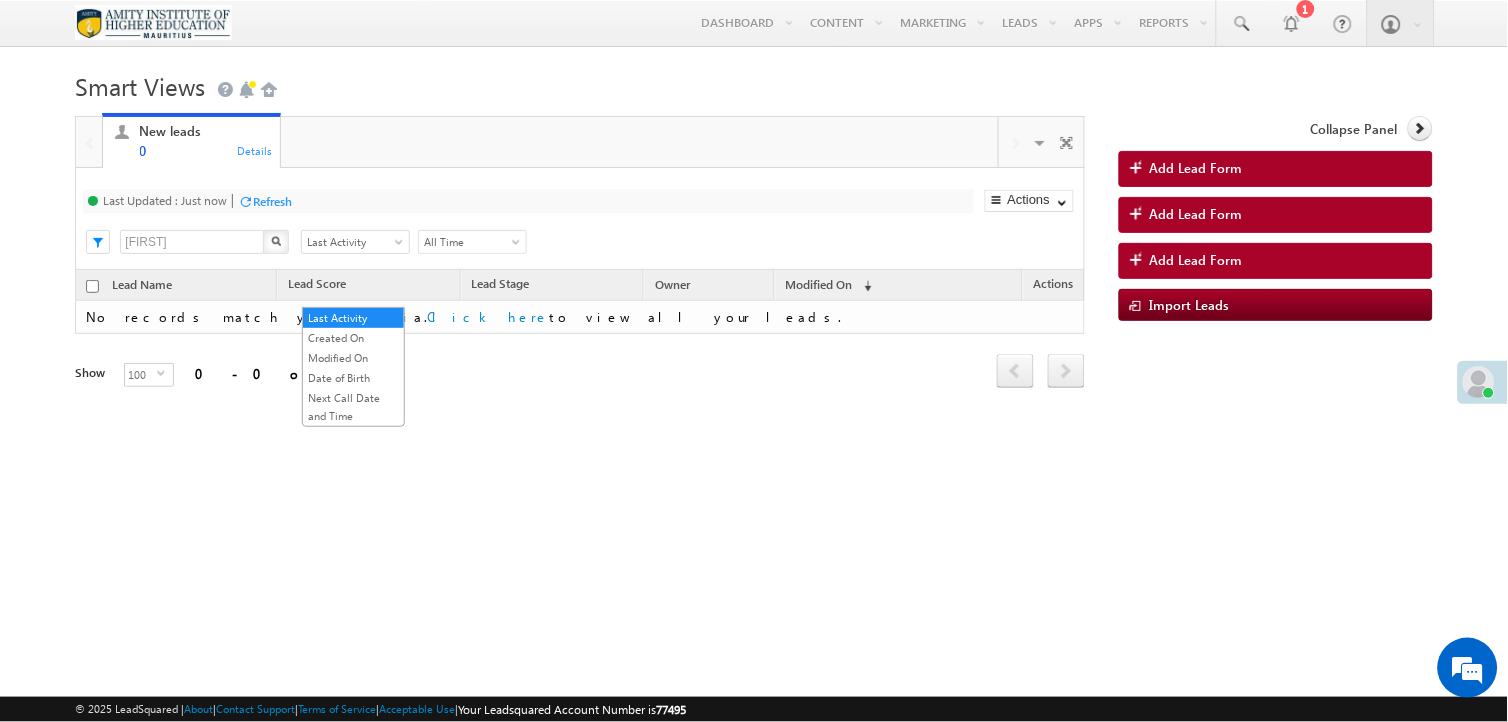click on "All Time" at bounding box center [469, 242] 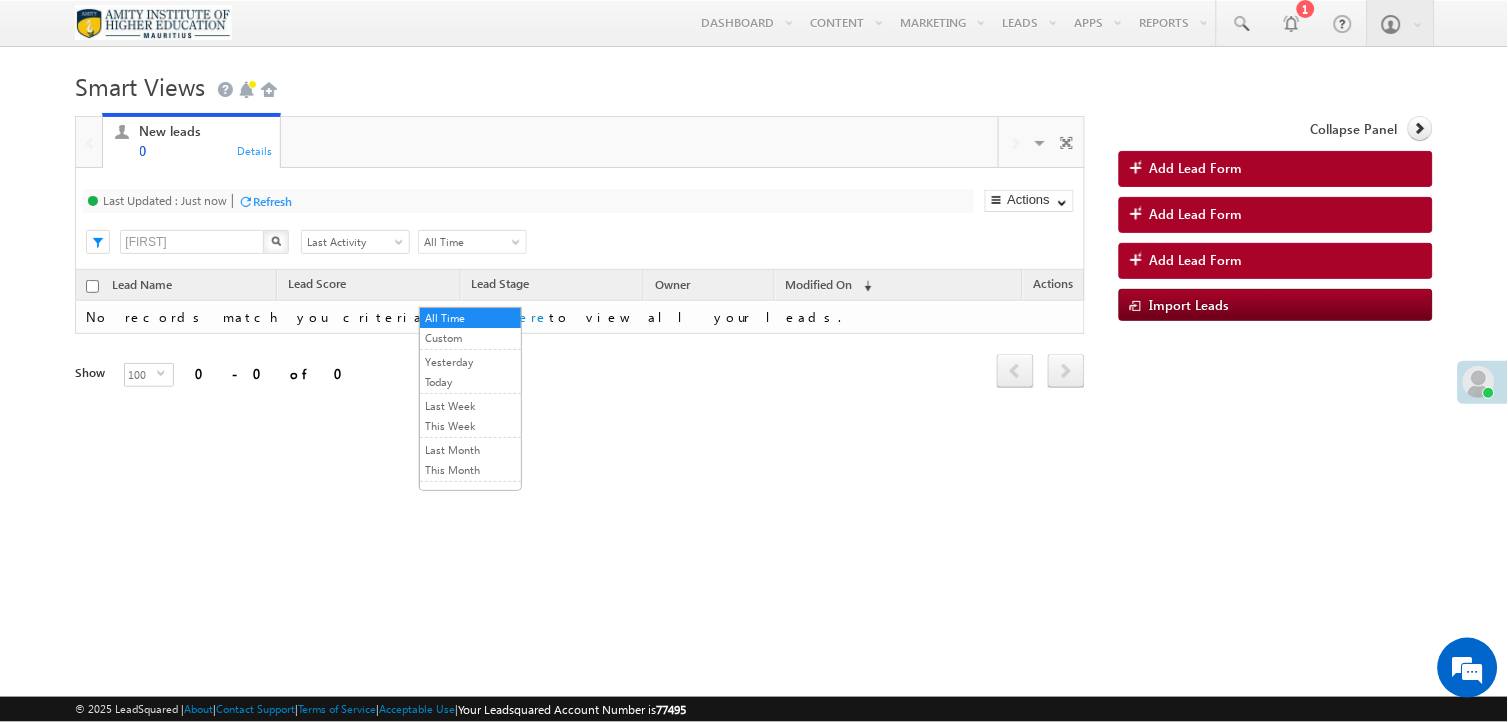 scroll, scrollTop: 0, scrollLeft: 0, axis: both 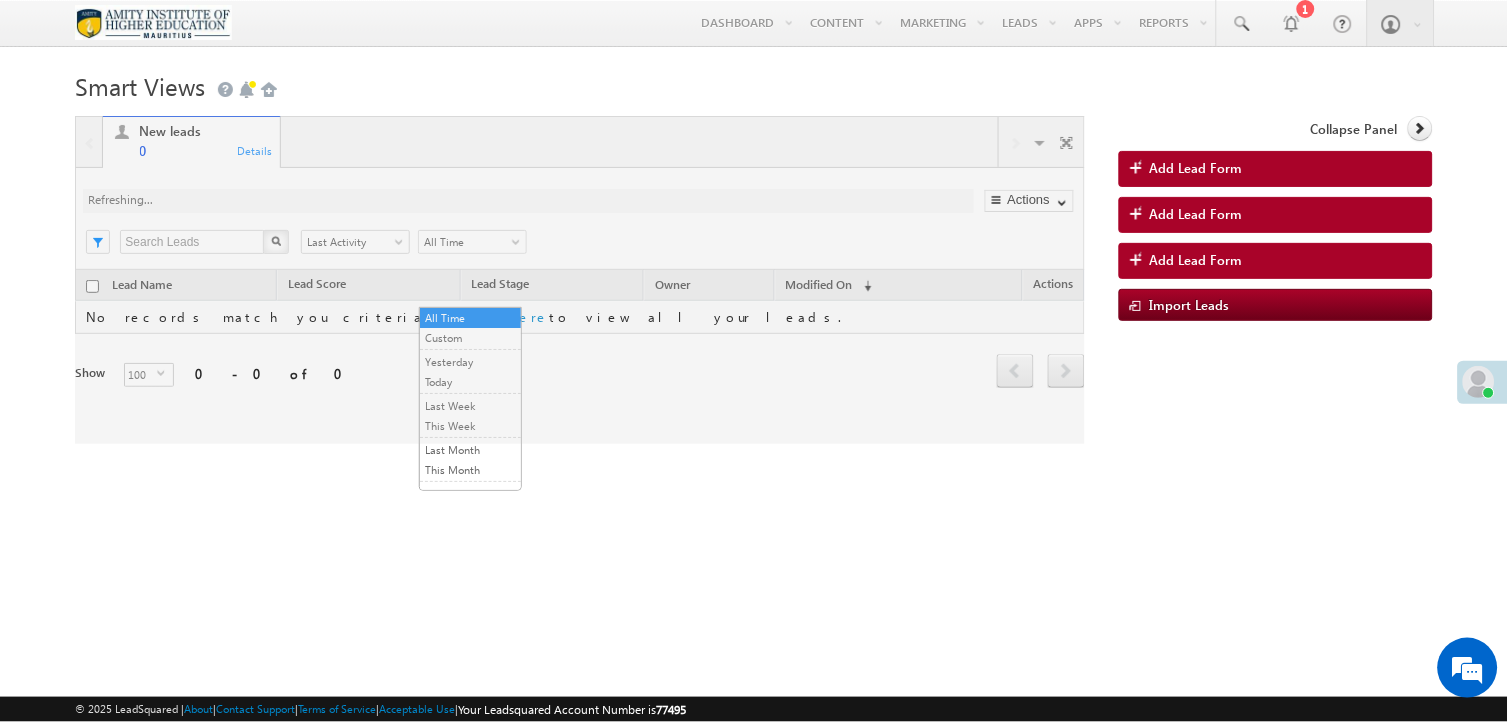 click on "New leads 0 Details Visible Tabs New leads Default RESTORE DEFAULT TABS ADD NEW TAB
Last Updated : Just now Refresh Refreshing...
Search
X
Date Range
Go maxdate mindate All Time
Custom
Yesterday
Today
Last Week
This Week
Last Month
This Month
Last Year
This Year
Last 7 Days
Last 30 Days
All Time
Last Activity
Created On
Modified On
Date of Birth
Next Call Date and Time
Last Activity" at bounding box center [579, 280] 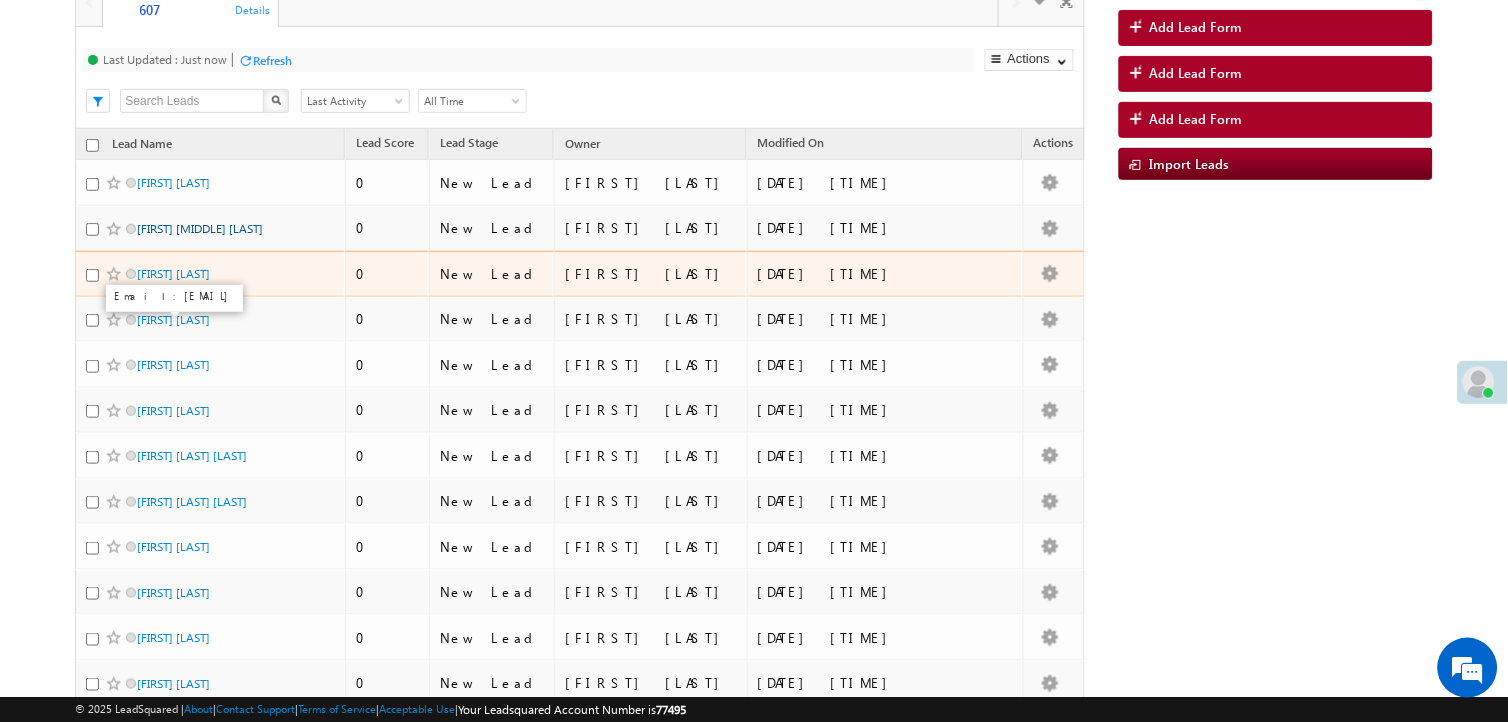scroll, scrollTop: 0, scrollLeft: 0, axis: both 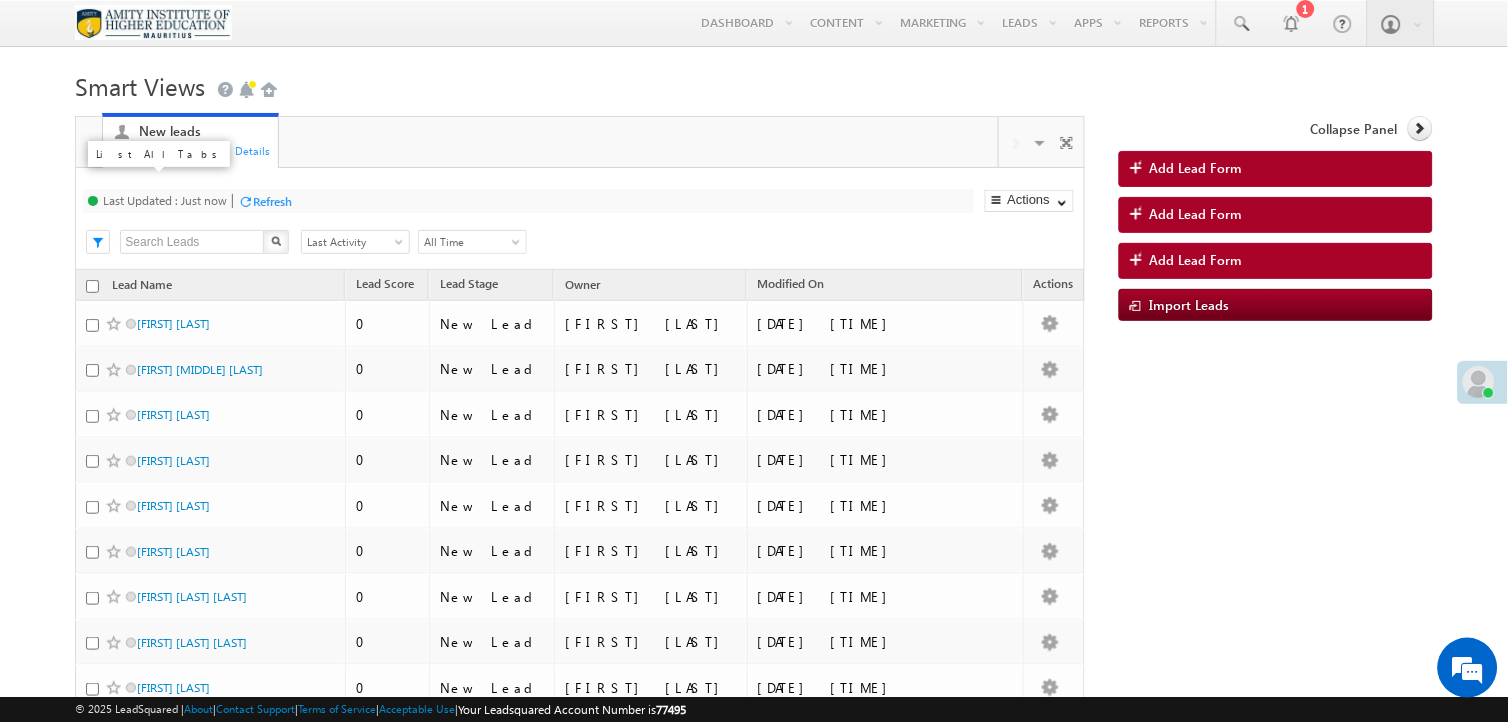 click at bounding box center (1042, 146) 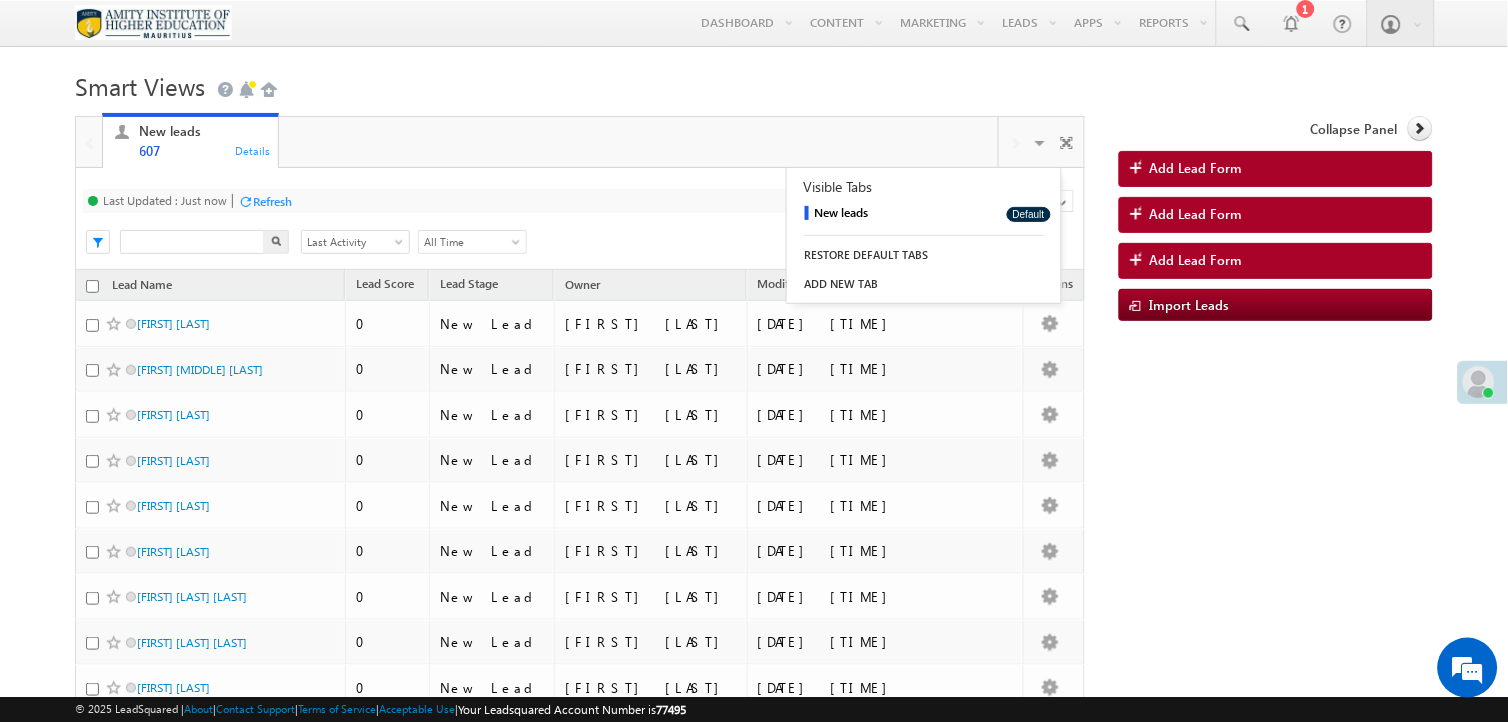 click at bounding box center (192, 242) 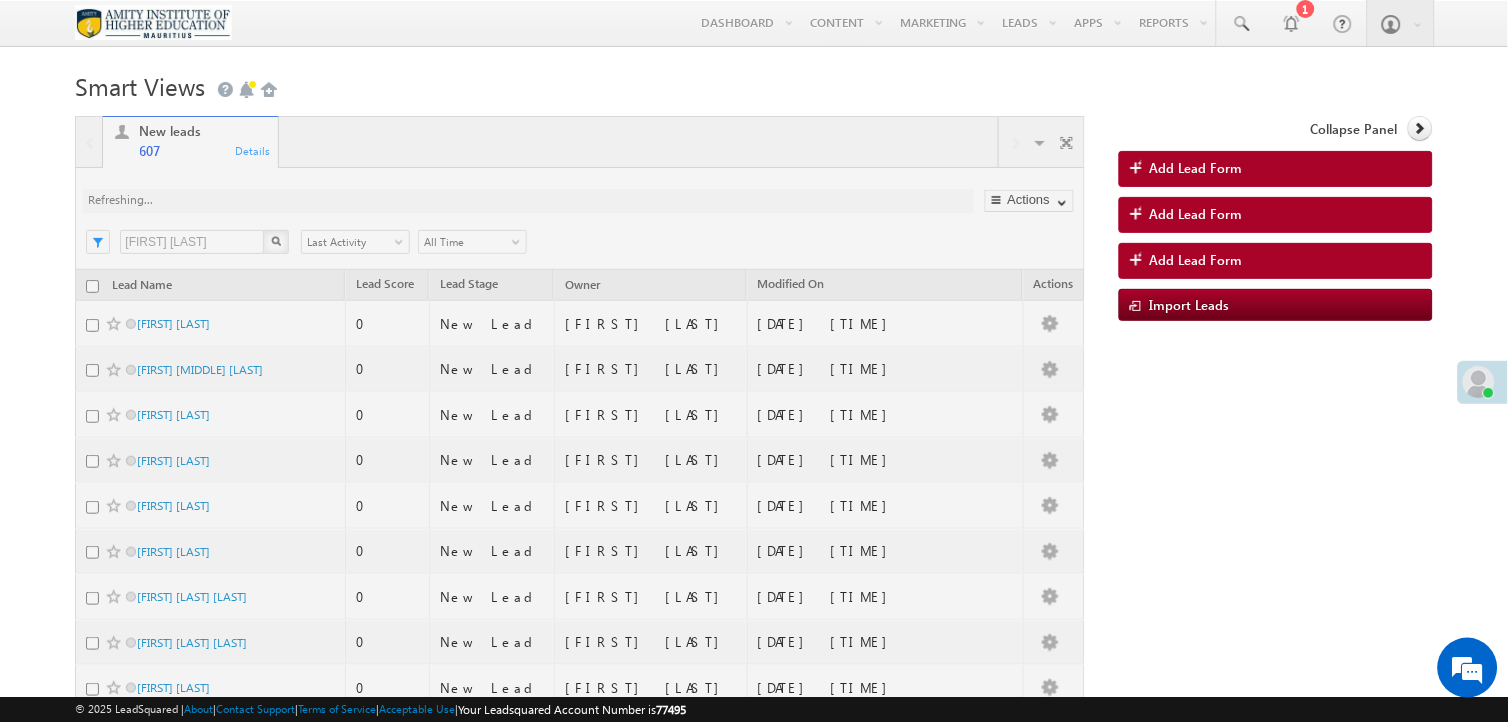 click on "New leads 607 Details Visible Tabs New leads Default RESTORE DEFAULT TABS ADD NEW TAB
Last Updated : Just now Refresh Refreshing...
Search
Martin M X
Date Range
Go maxdate mindate All Time
Custom
Yesterday
Today
Last Week
This Week
Last Month
This Month
Last Year
This Year
Last 7 Days
Last 30 Days
All Time
Last Activity
Created On
Modified On
Date of Birth
Next Call Date and Time
Last Activity" at bounding box center [579, 2539] 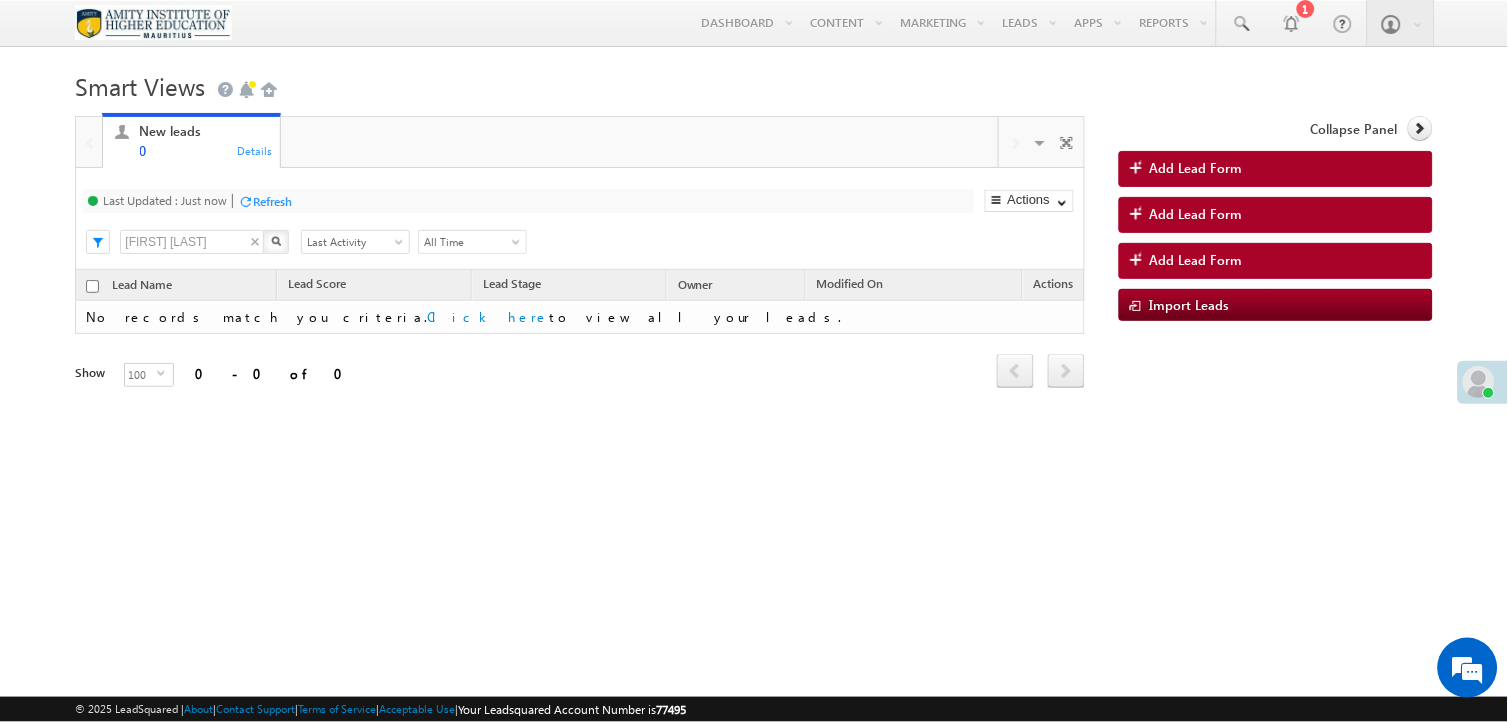click on "Martin M" at bounding box center (192, 242) 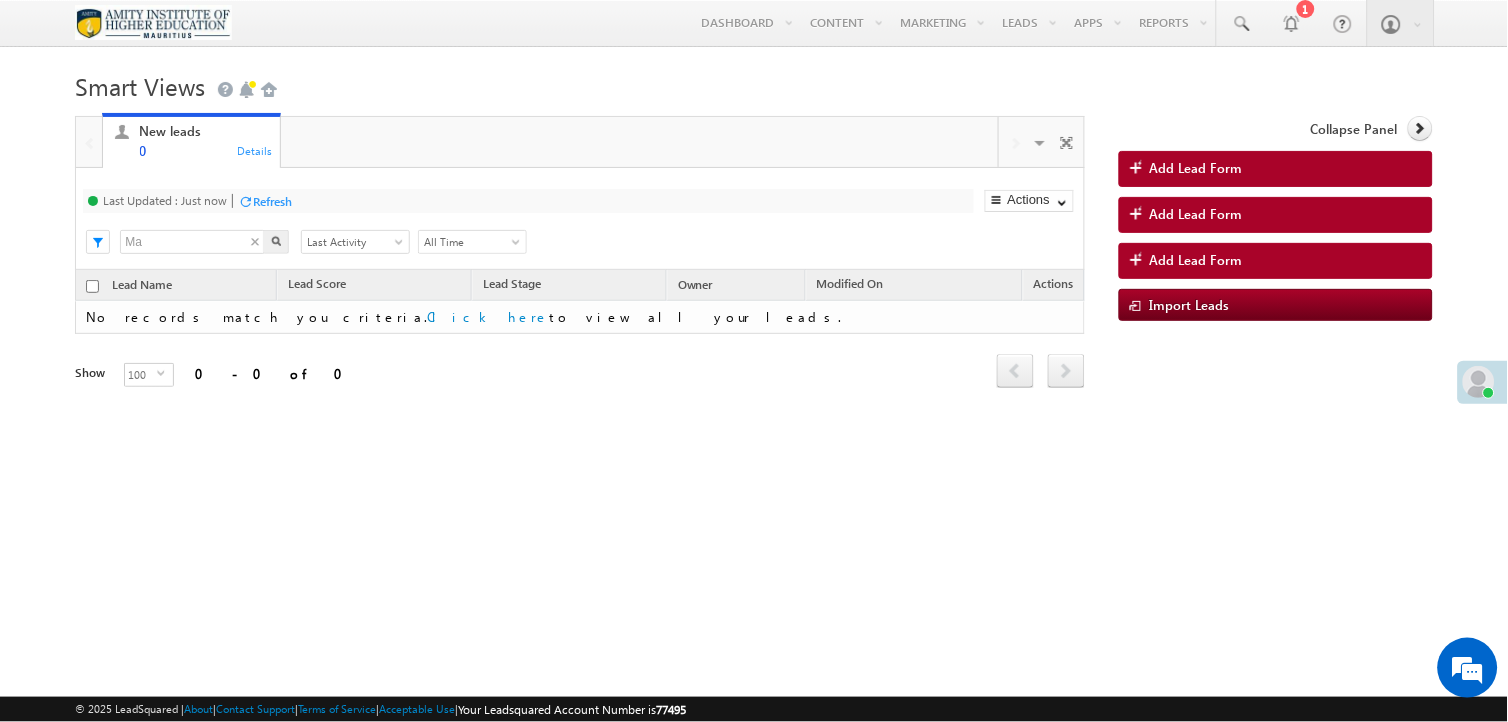type on "M" 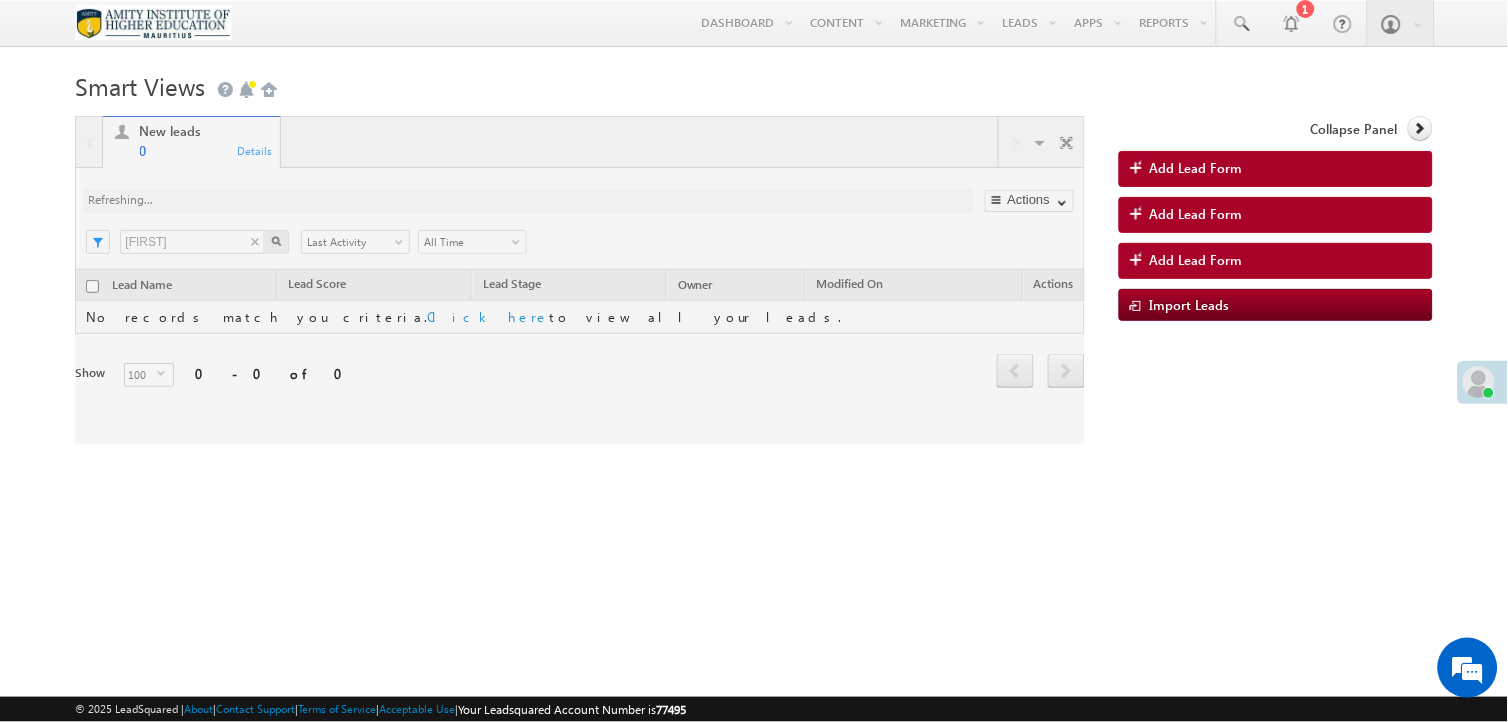 type on "Sherrif" 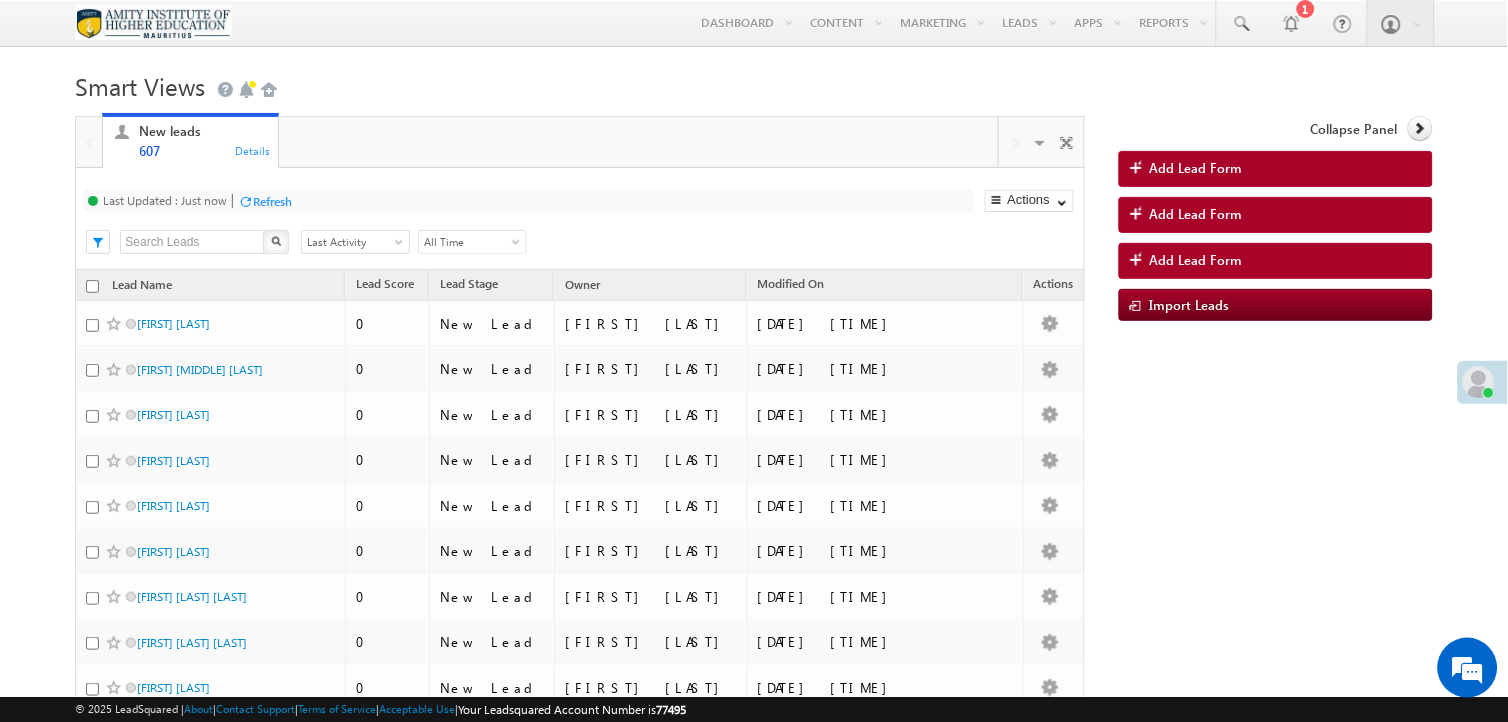 click at bounding box center [192, 242] 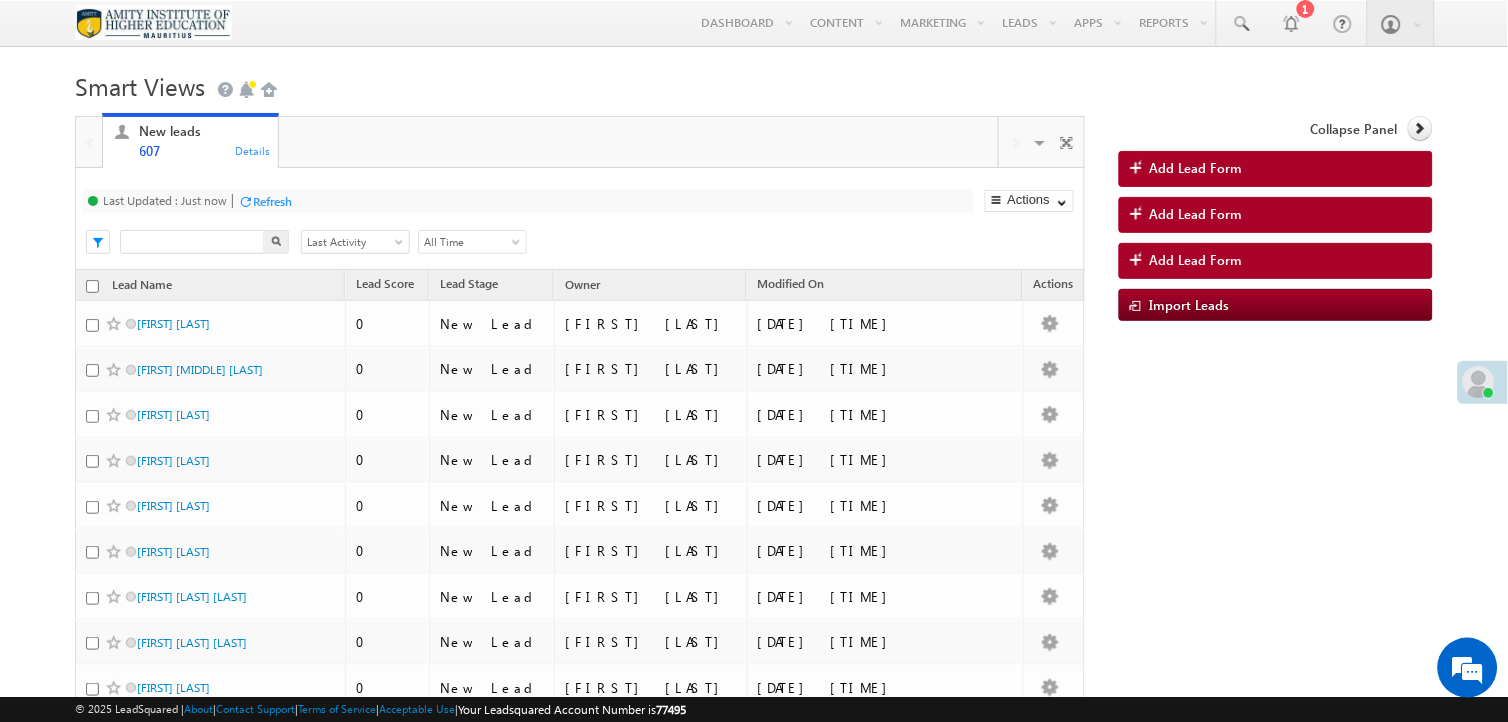 paste on "Hussein Shabbarally Ibne Mohammad" 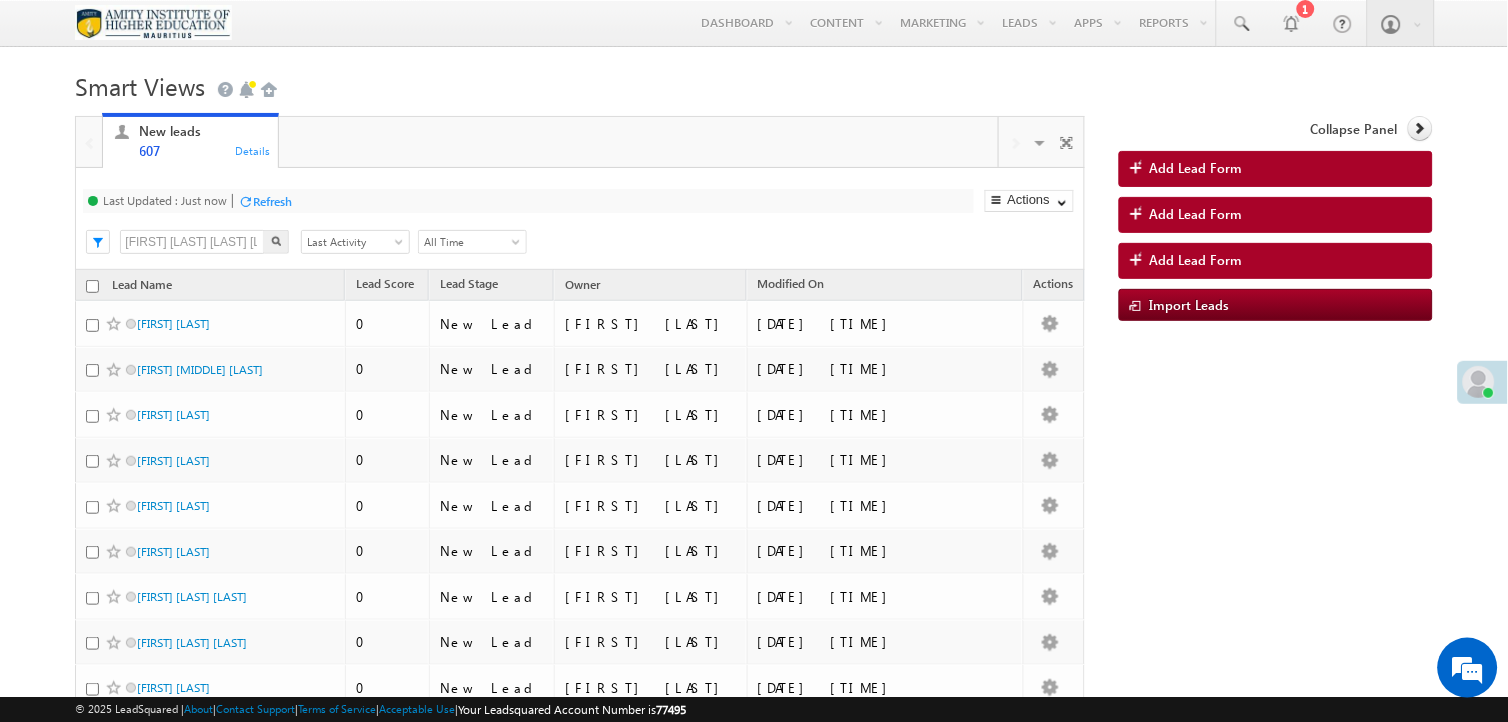 scroll, scrollTop: 0, scrollLeft: 71, axis: horizontal 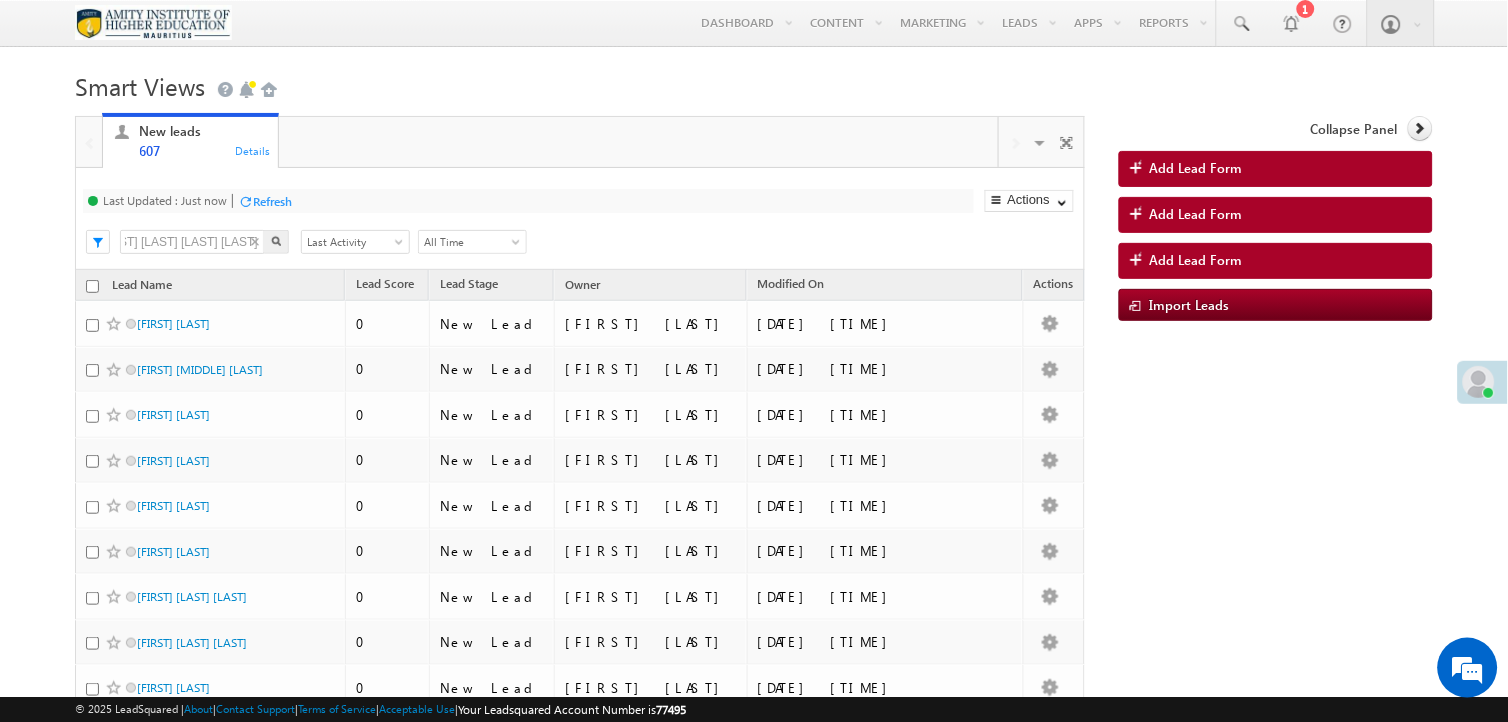 type on "Hussein Shabbarally Ibne Mohammad" 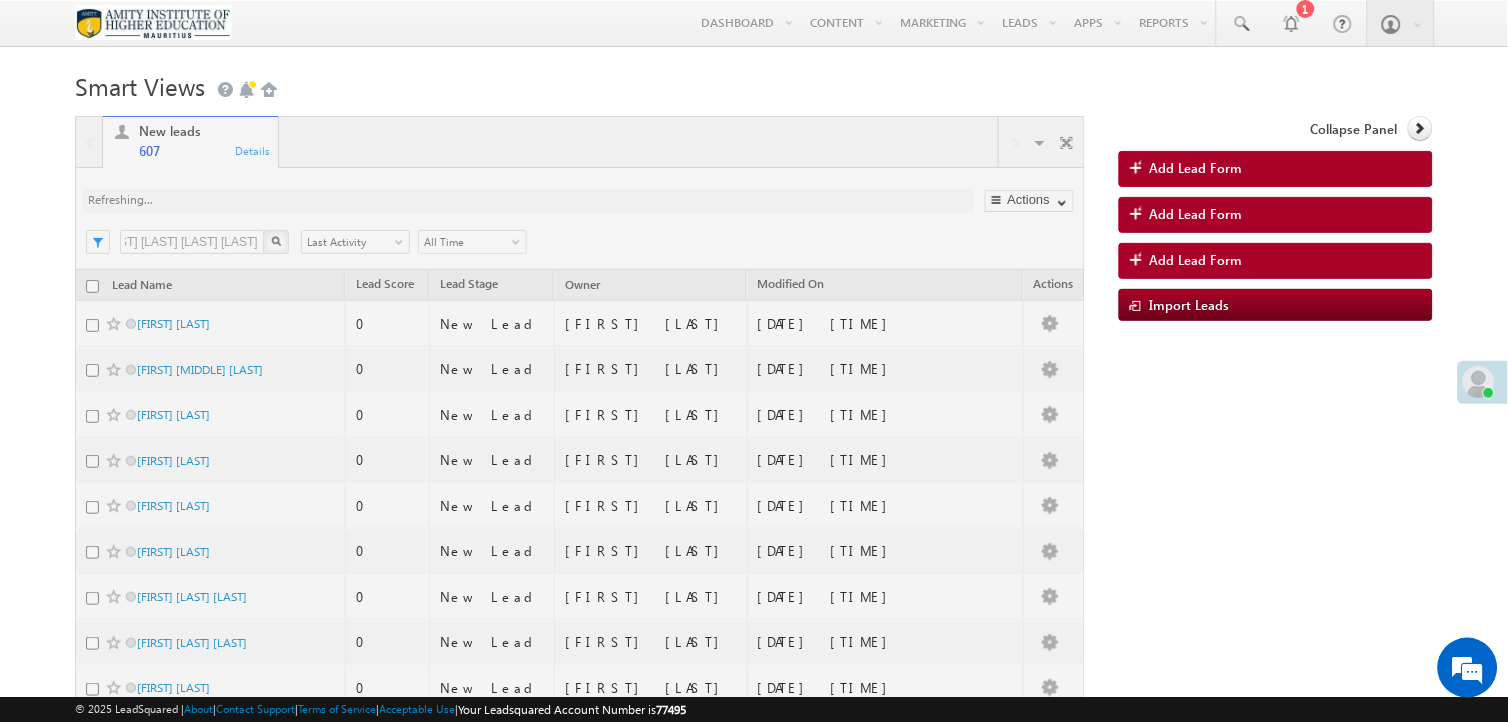 click on "New leads 607 Details Visible Tabs New leads Default RESTORE DEFAULT TABS ADD NEW TAB
Last Updated : Just now Refresh Refreshing...
Search
Hussein Shabbarally Ibne Mohammad X
Date Range
Go maxdate mindate All Time
Custom
Yesterday
Today
Last Week
This Week
Last Month
This Month
Last Year
This Year
Last 7 Days
Last 30 Days
All Time
Last Activity
Created On
Modified On
Date of Birth
Next Call Date and Time
Last Activity" at bounding box center [579, 2539] 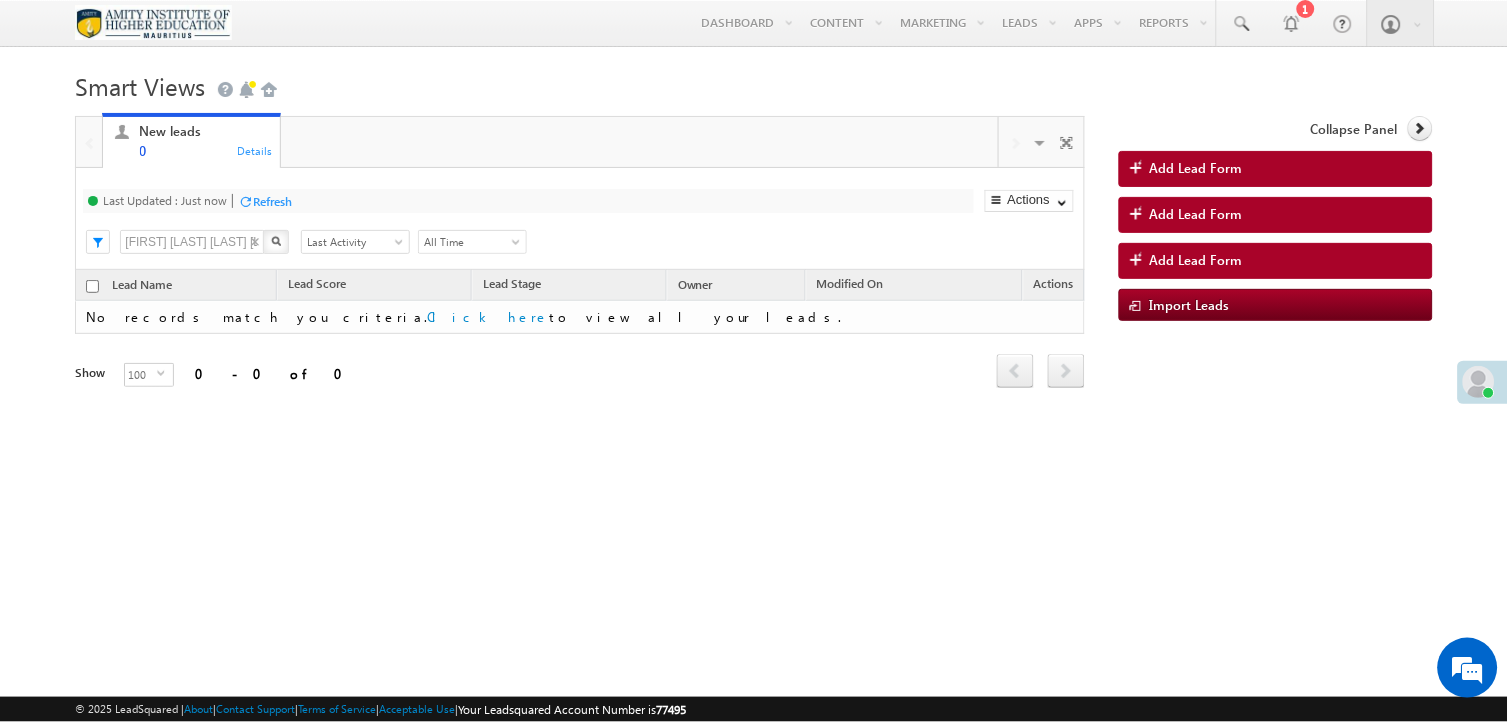 click on "New leads 0 Details Visible Tabs New leads Default RESTORE DEFAULT TABS ADD NEW TAB
Last Updated : Just now Refresh Refreshing...
Search
Hussein Shabbarally Ibne Mohammad X
Date Range
Go maxdate mindate All Time
Custom
Yesterday
Today
Last Week
This Week
Last Month
This Month
Last Year
This Year
Last 7 Days
Last 30 Days
All Time
Last Activity
Created On
Modified On
Date of Birth
Next Call Date and Time
Last Activity" at bounding box center [579, 280] 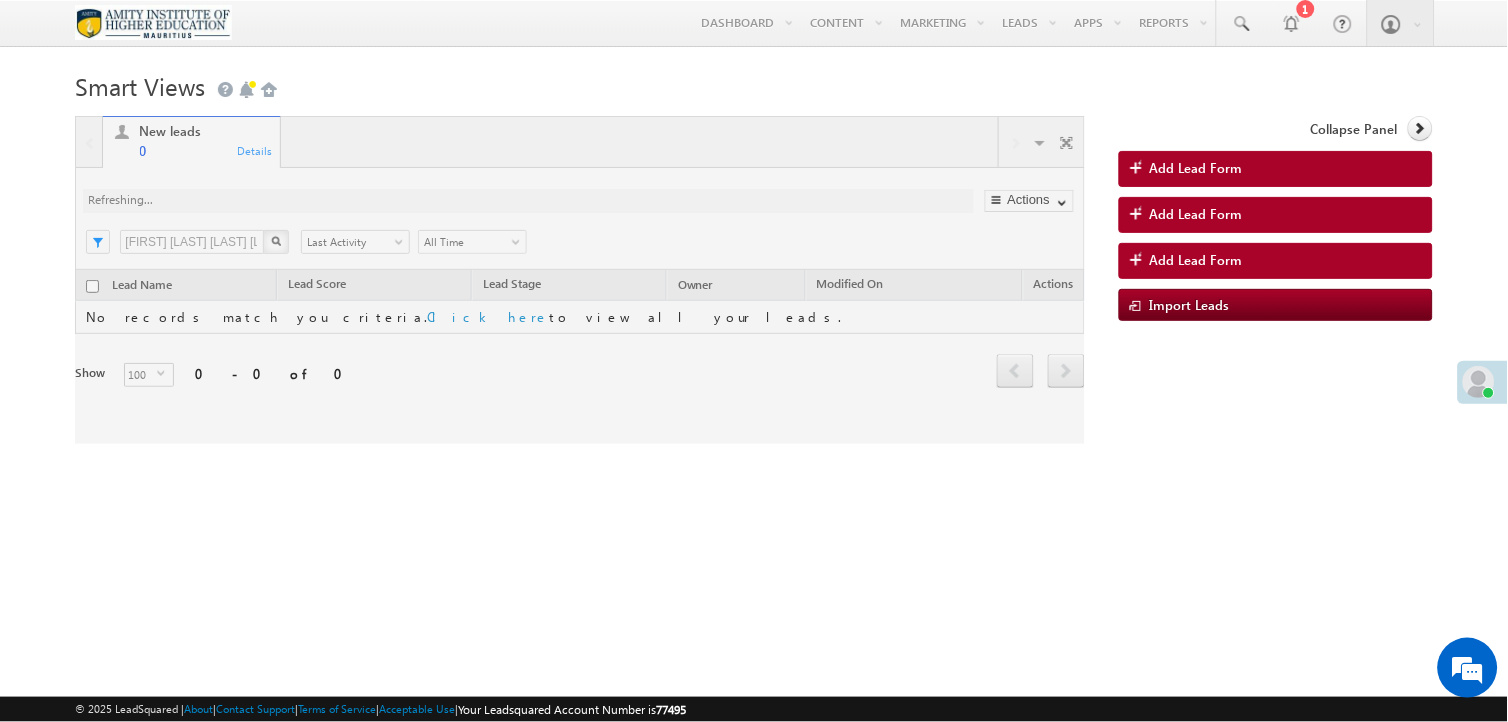 click at bounding box center [579, 280] 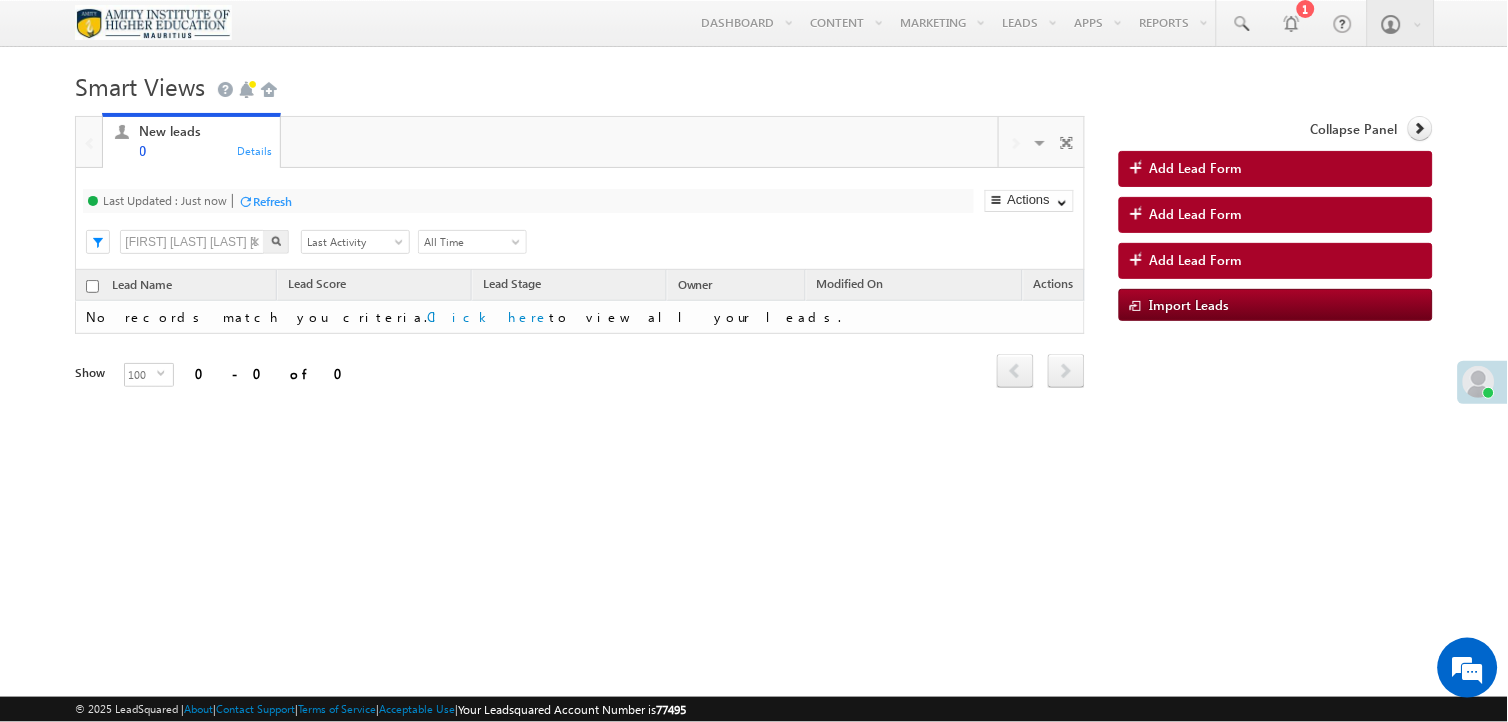 click on "Hussein Shabbarally Ibne Mohammad" at bounding box center (192, 242) 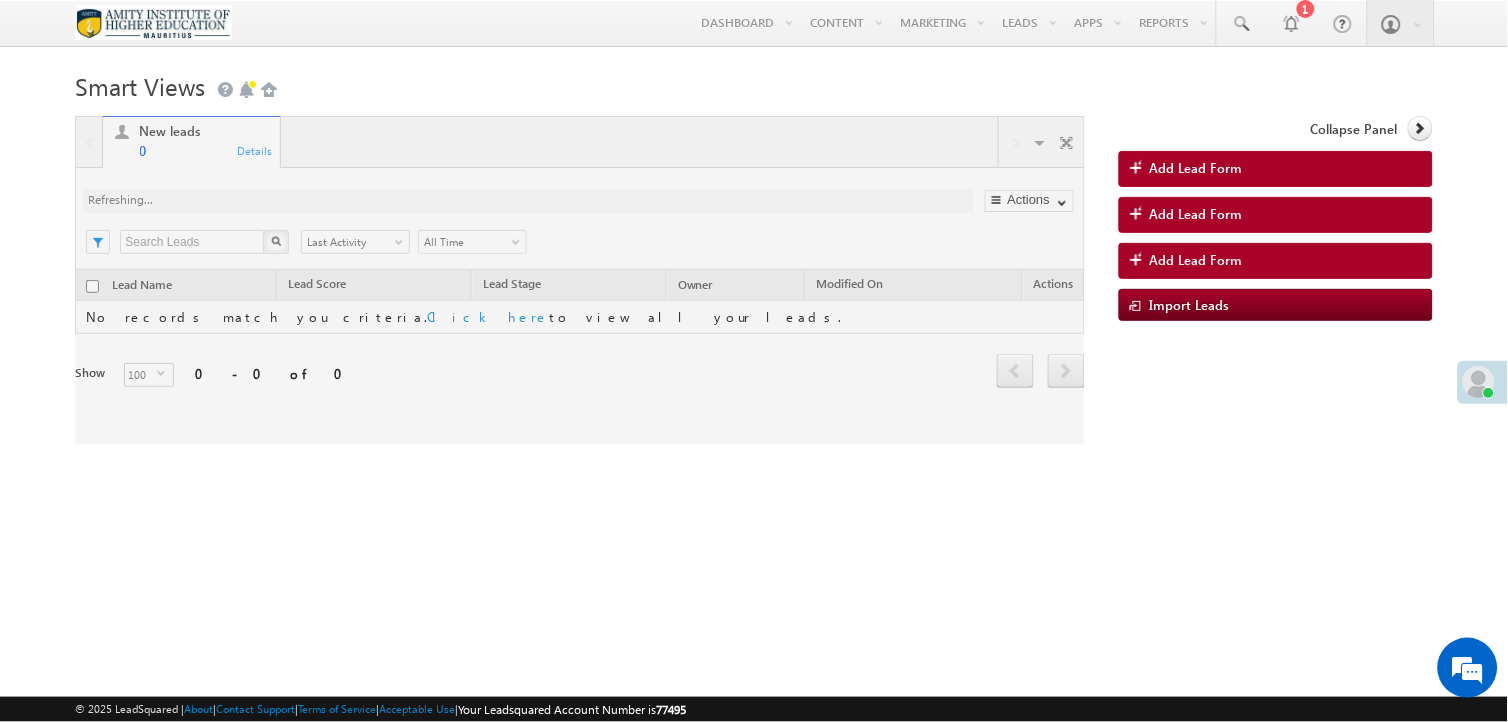 click on "New leads 0 Details Visible Tabs New leads Default RESTORE DEFAULT TABS ADD NEW TAB
Last Updated : Just now Refresh Refreshing...
Search
X
Date Range
Go maxdate mindate All Time
Custom
Yesterday
Today
Last Week
This Week
Last Month
This Month
Last Year
This Year
Last 7 Days
Last 30 Days
All Time
Last Activity
Created On
Modified On
Date of Birth
Next Call Date and Time
Last Activity" at bounding box center (579, 280) 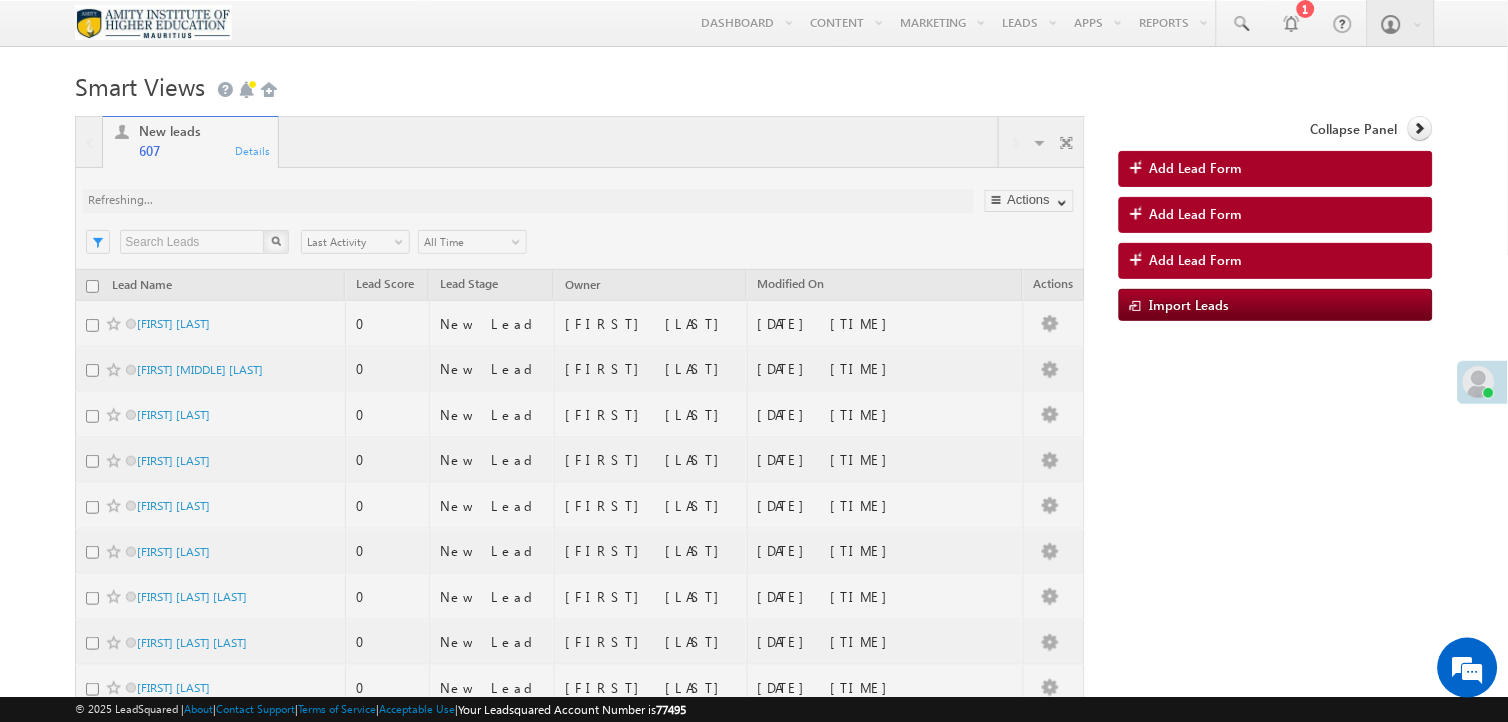click at bounding box center (579, 2539) 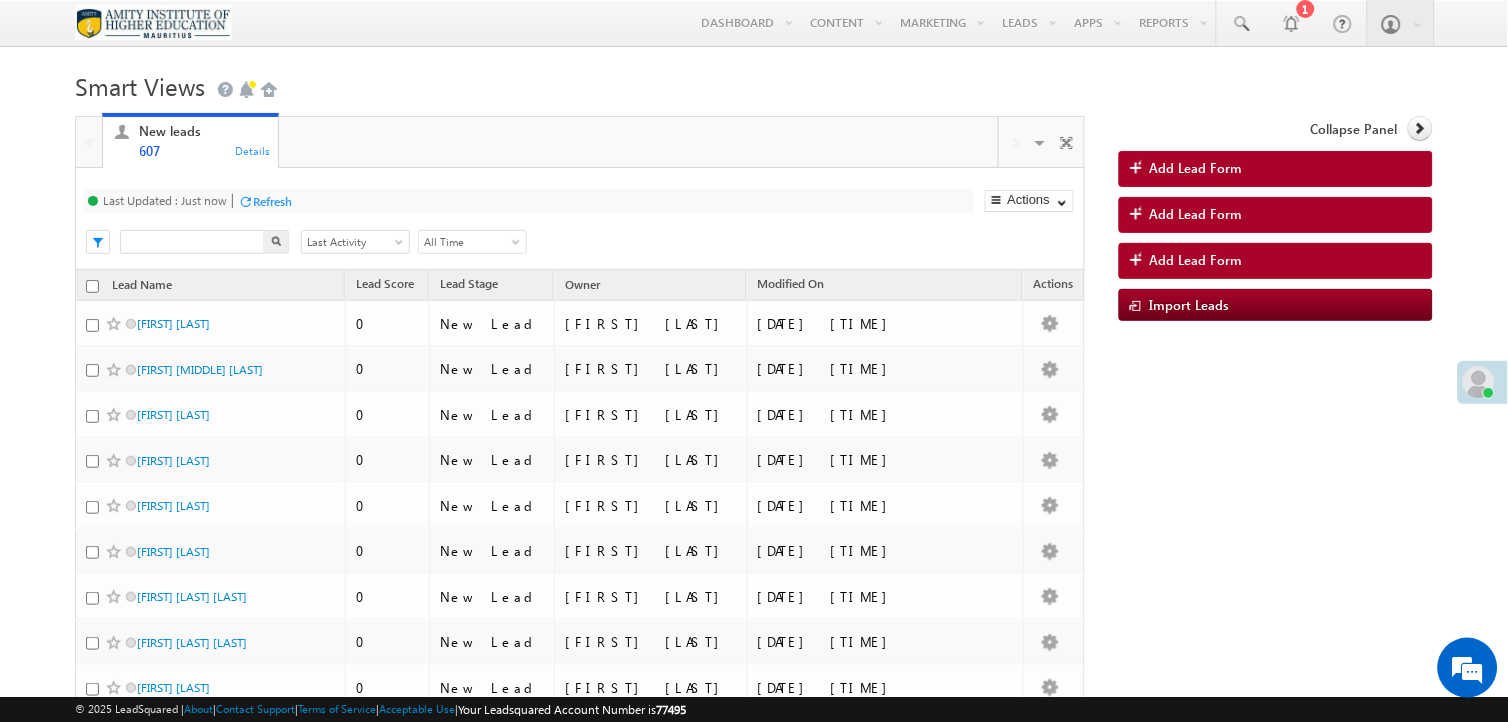 click at bounding box center (192, 242) 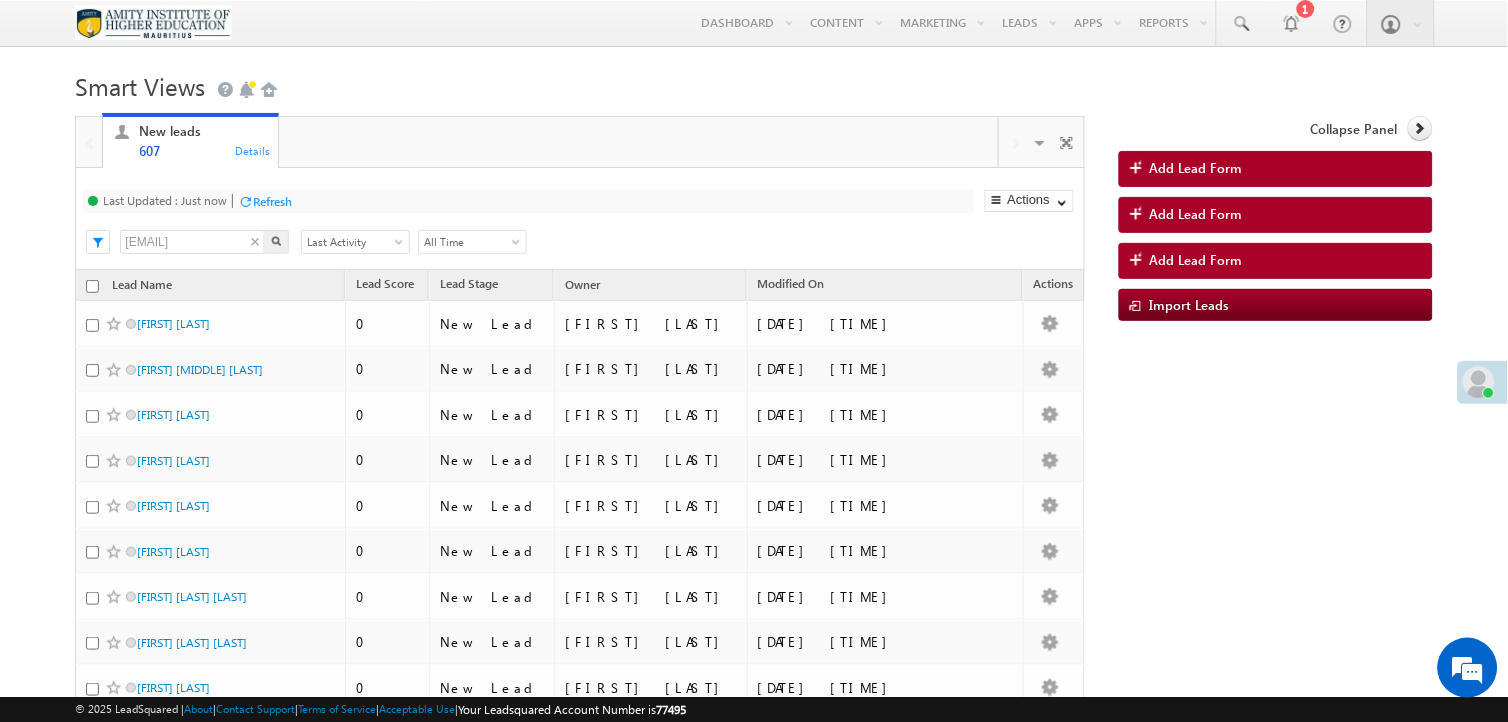 scroll, scrollTop: 0, scrollLeft: 15, axis: horizontal 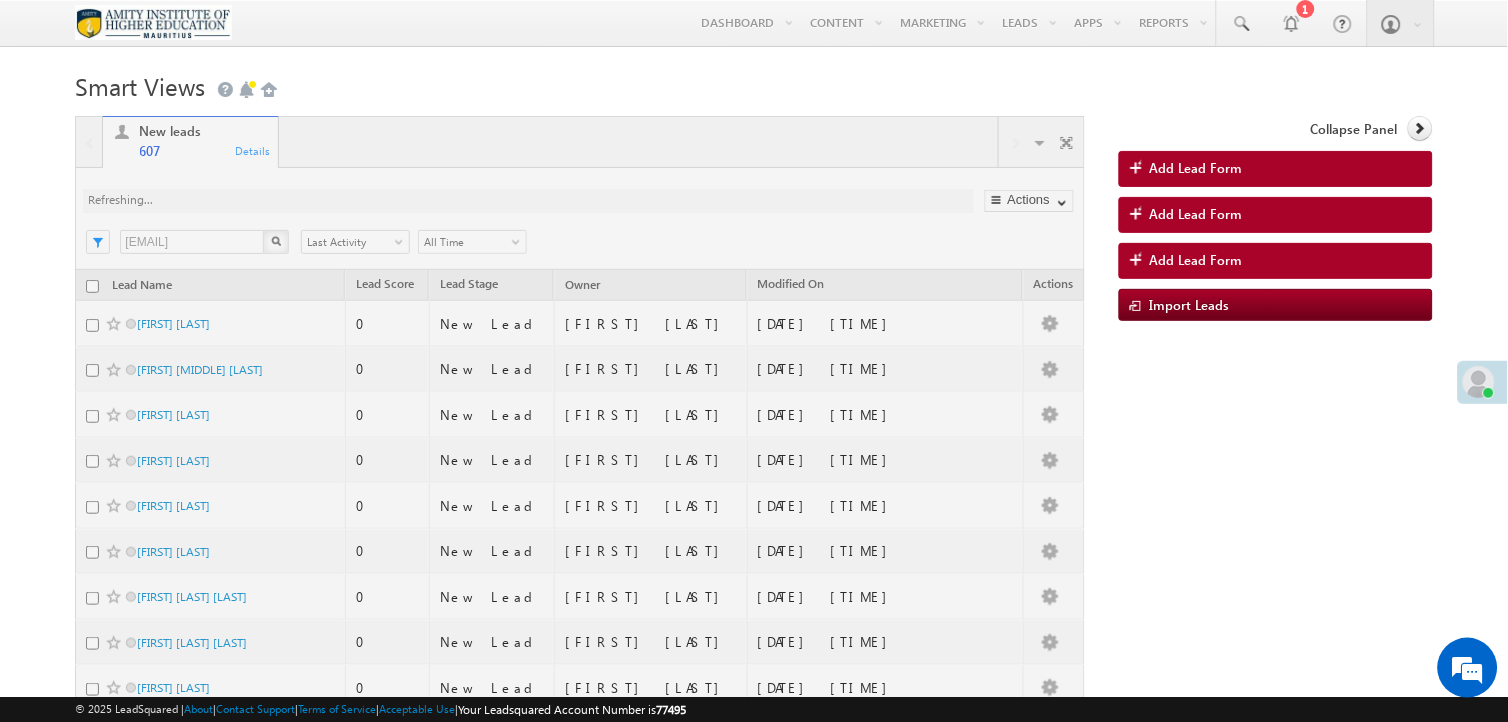 click on "New leads 607 Details Visible Tabs New leads Default RESTORE DEFAULT TABS ADD NEW TAB
Last Updated : Just now Refresh Refreshing...
Search
shabohussein4@gmail.com X
Date Range
Go maxdate mindate All Time
Custom
Yesterday
Today
Last Week
This Week
Last Month
This Month
Last Year
This Year
Last 7 Days
Last 30 Days
All Time
Last Activity
Created On
Modified On
Date of Birth
Next Call Date and Time
Last Activity" at bounding box center [579, 2539] 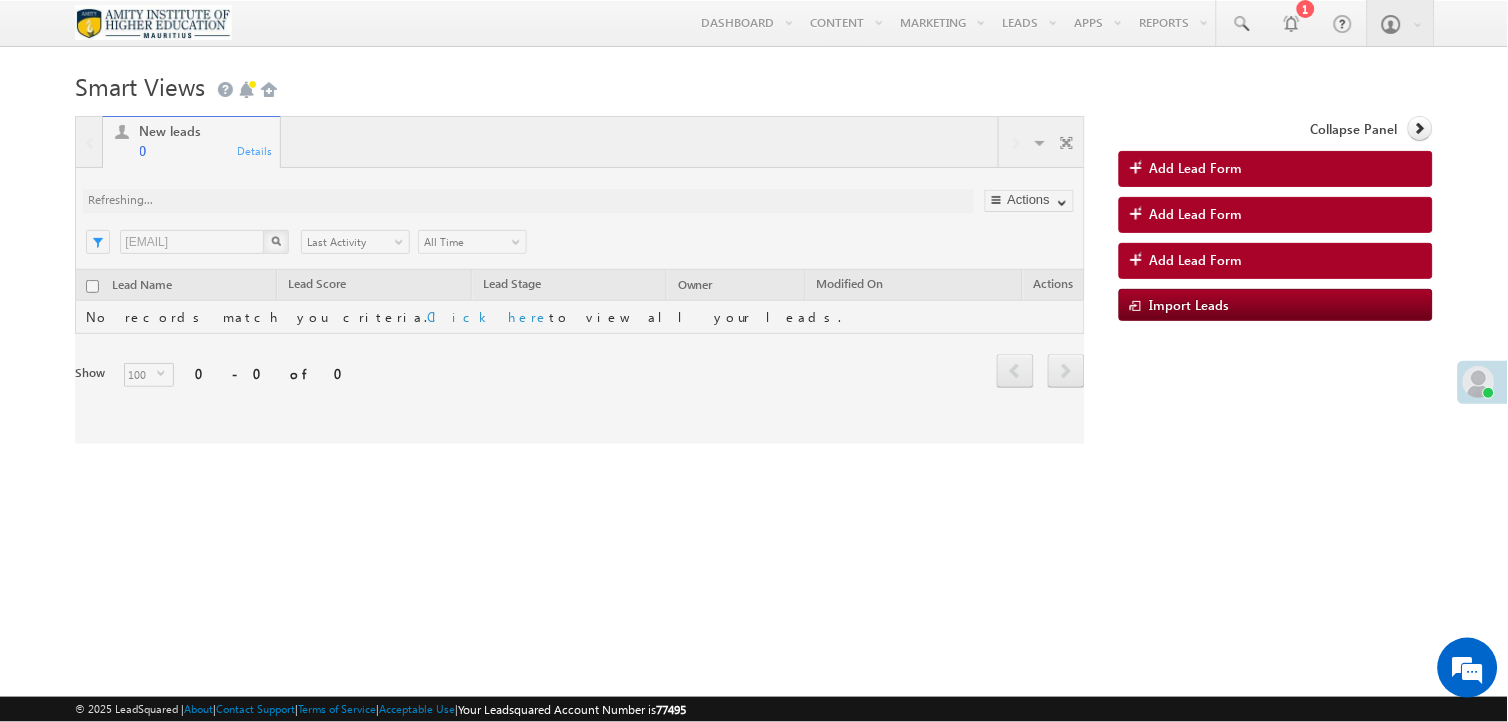 click on "New leads 0 Details Visible Tabs New leads Default RESTORE DEFAULT TABS ADD NEW TAB
Last Updated : Just now Refresh Refreshing...
Search
shabohussein4@gmail.com X
Date Range
Go maxdate mindate All Time
Custom
Yesterday
Today
Last Week
This Week
Last Month
This Month
Last Year
This Year
Last 7 Days
Last 30 Days
All Time
Last Activity
Created On
Modified On
Date of Birth
Next Call Date and Time
Last Activity" at bounding box center [579, 280] 